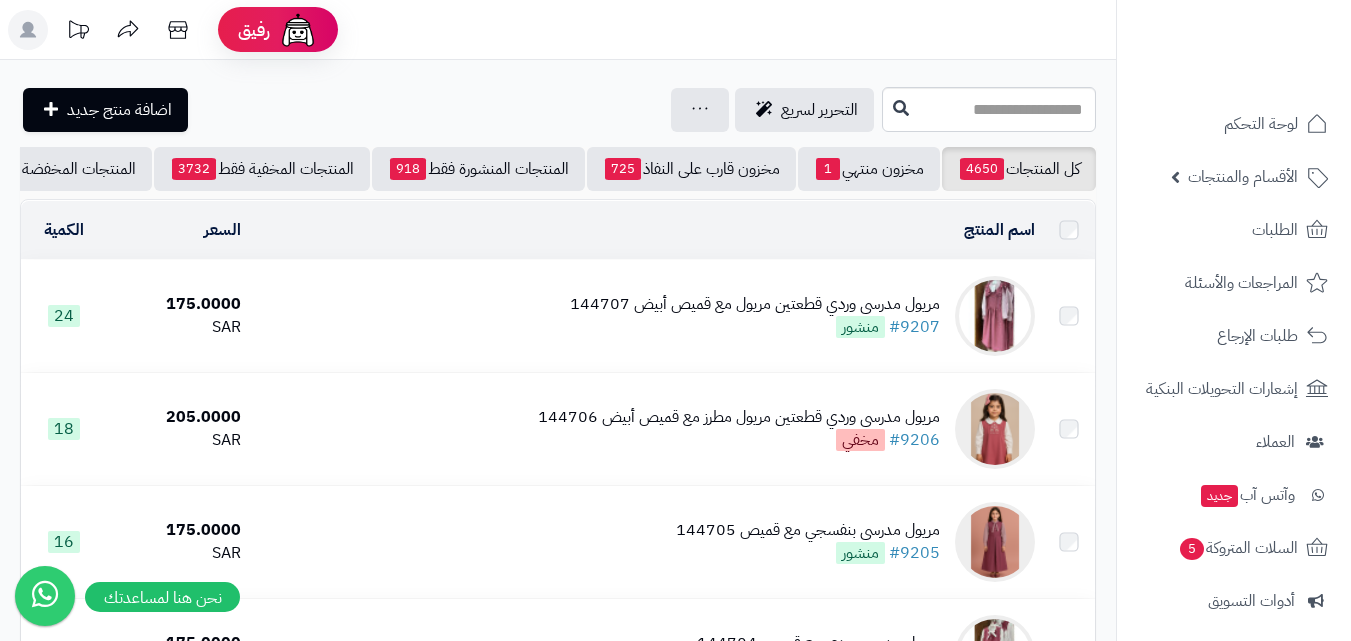 scroll, scrollTop: 200, scrollLeft: 0, axis: vertical 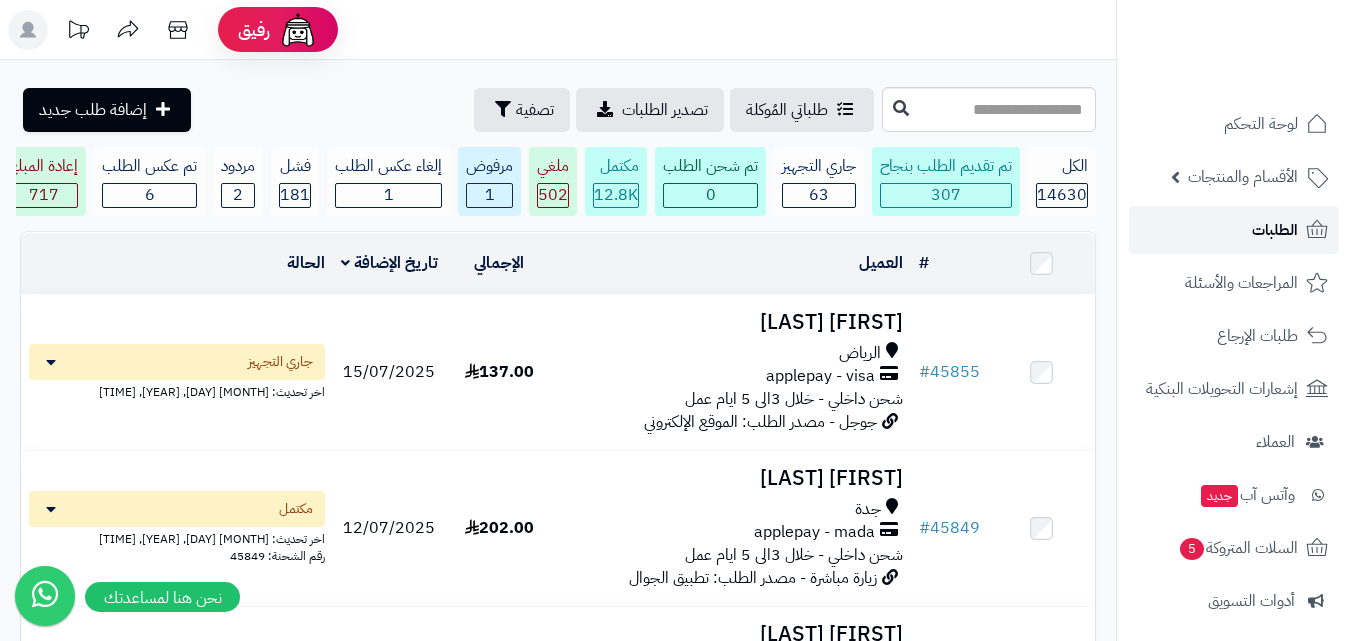 click on "الطلبات" at bounding box center (1234, 230) 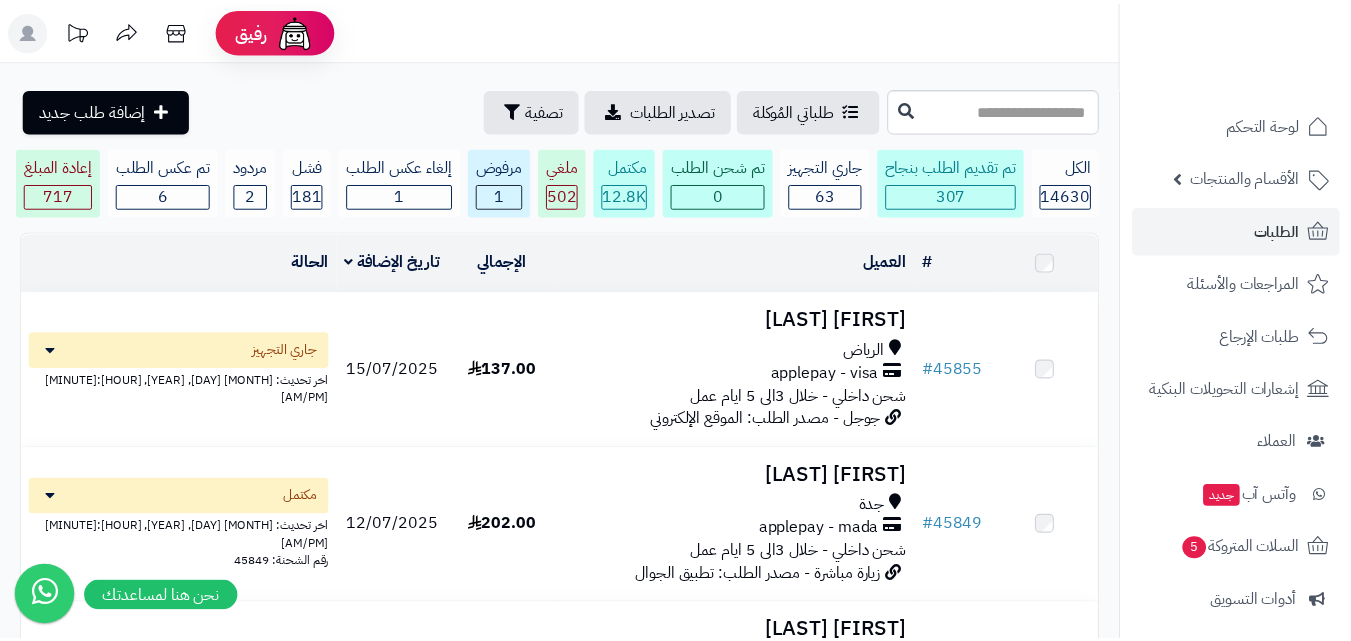 scroll, scrollTop: 0, scrollLeft: 0, axis: both 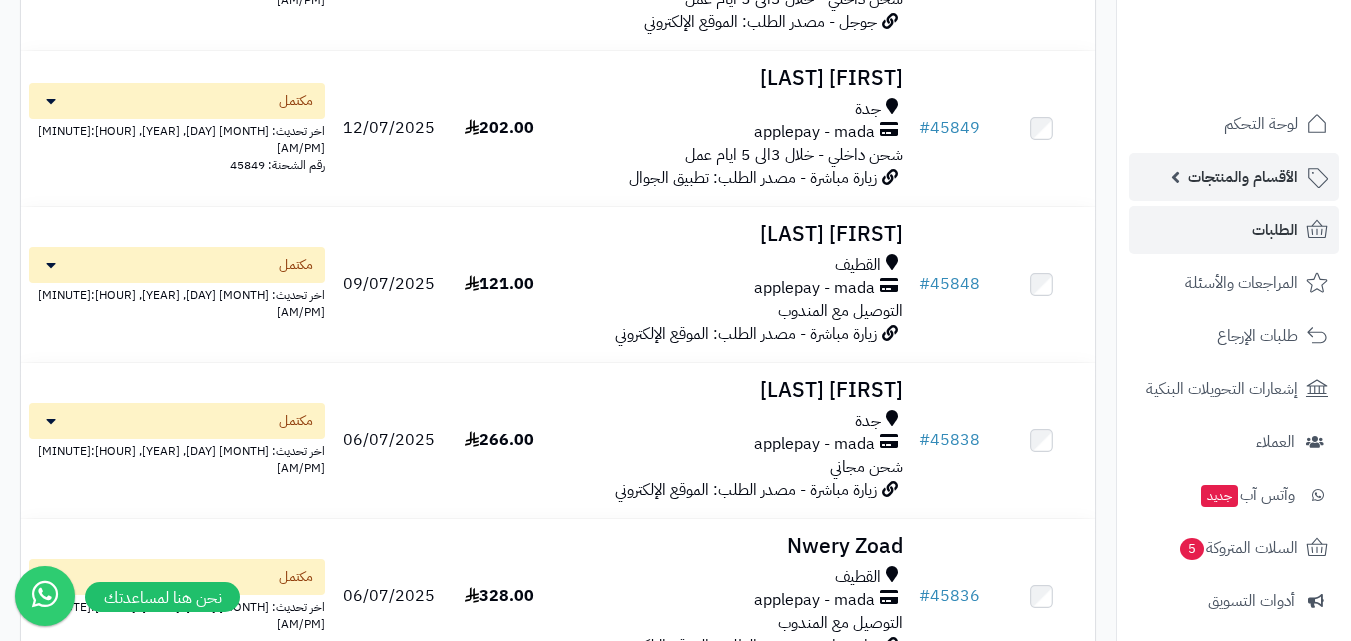 click on "الأقسام والمنتجات" at bounding box center [1243, 177] 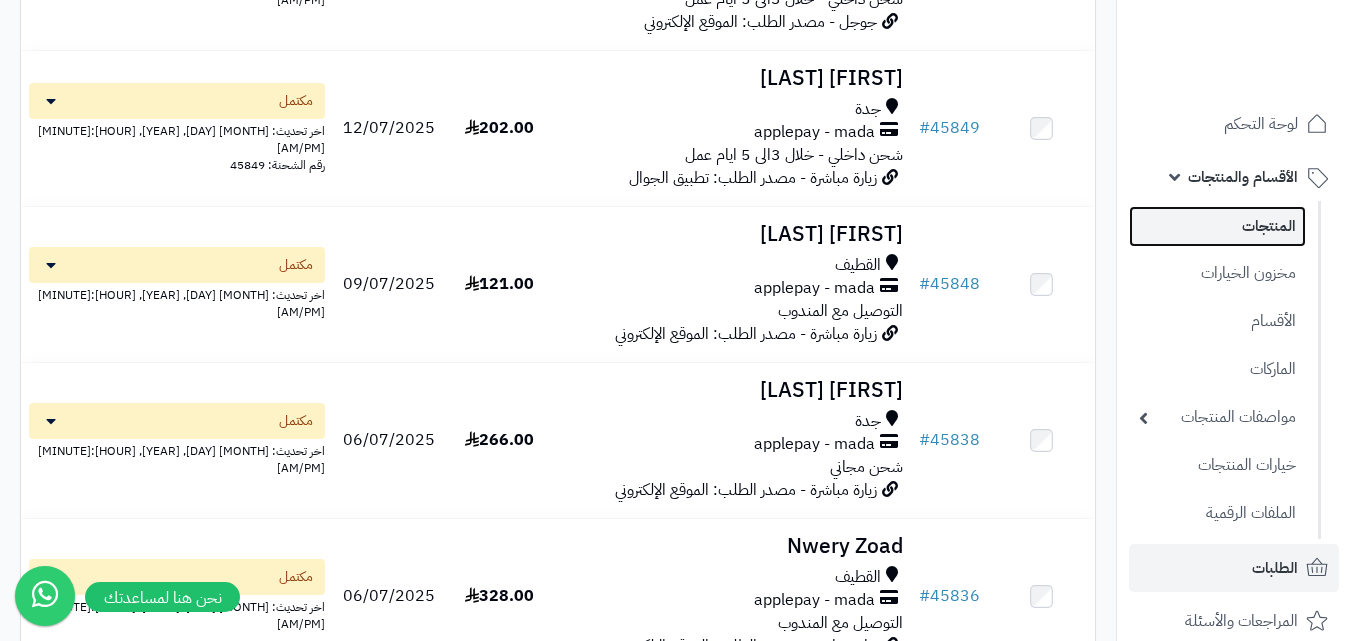 click on "المنتجات" at bounding box center (1217, 226) 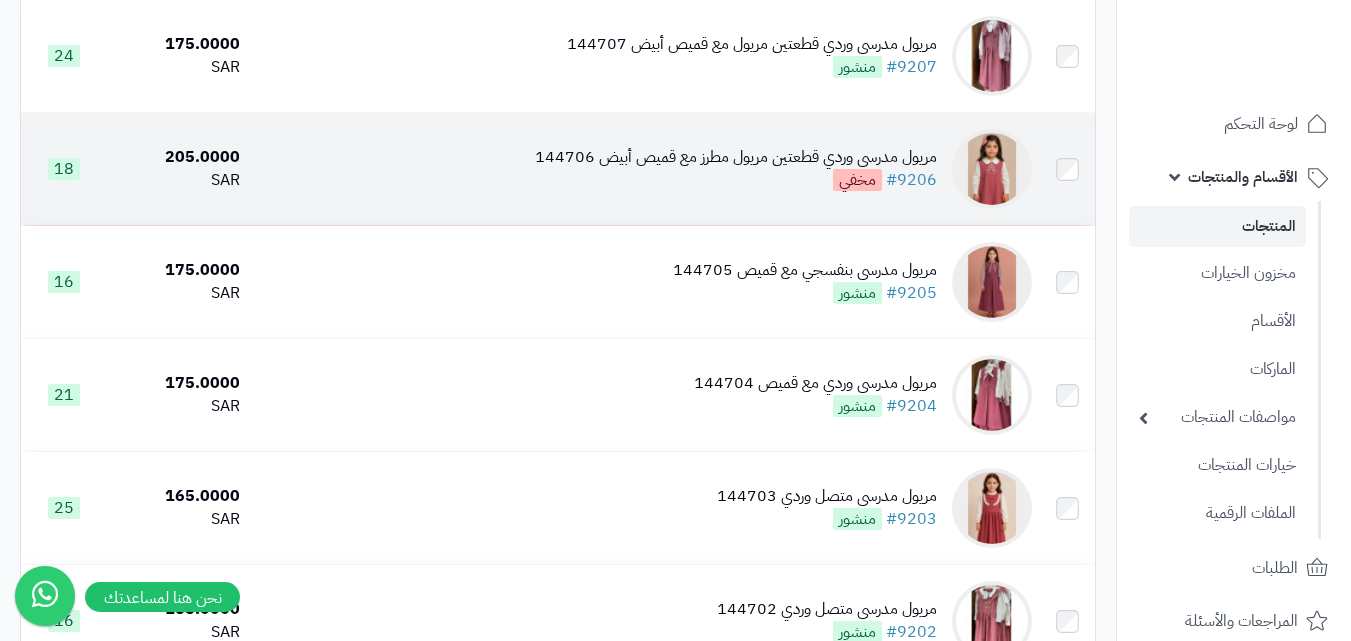 scroll, scrollTop: 200, scrollLeft: 0, axis: vertical 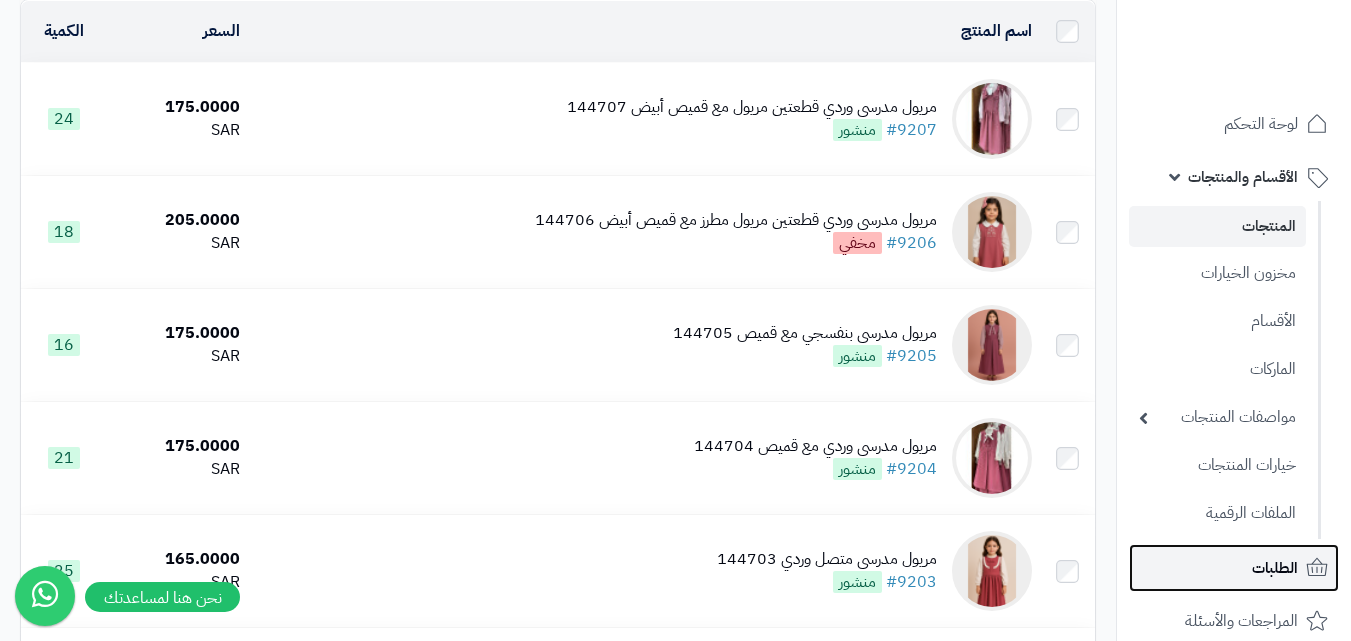 click on "الطلبات" at bounding box center [1234, 568] 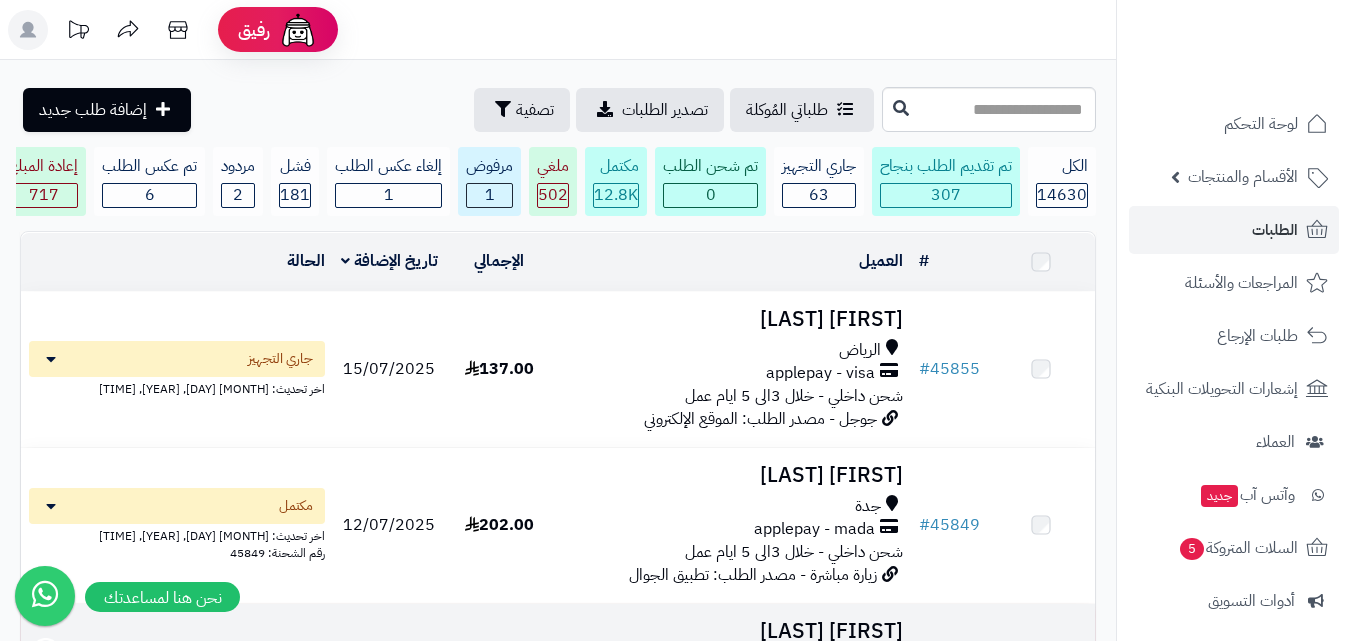 scroll, scrollTop: 100, scrollLeft: 0, axis: vertical 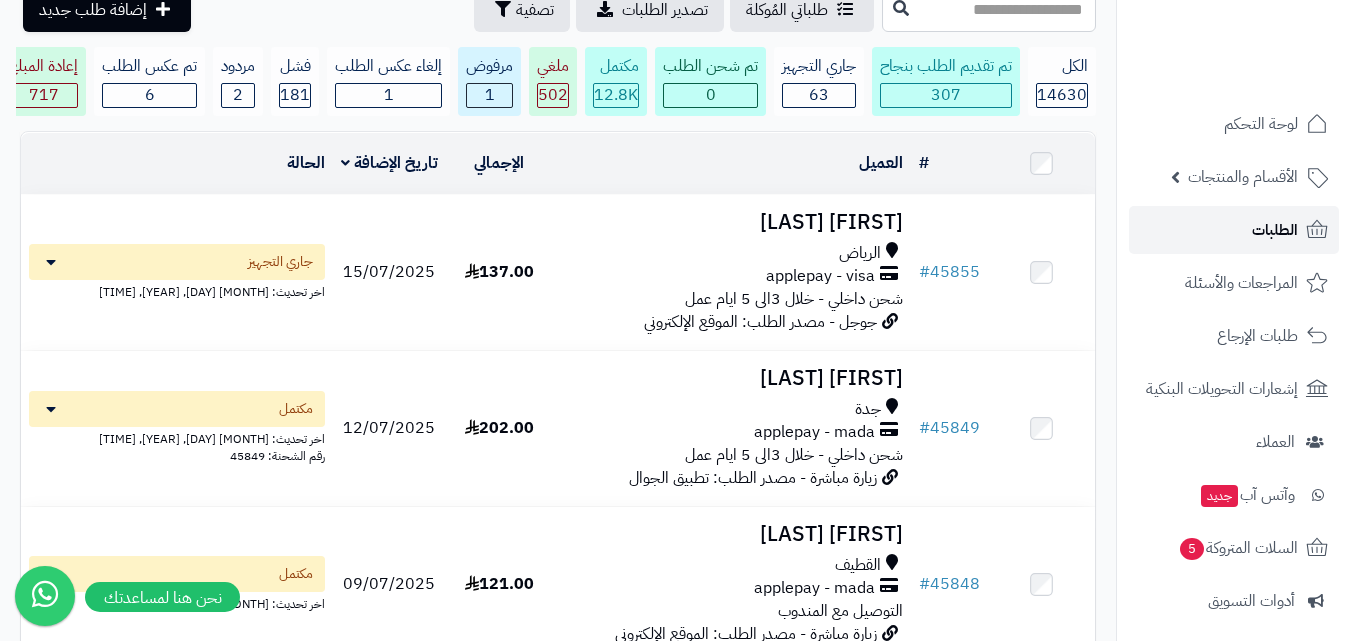 click on "الطلبات" at bounding box center (1234, 230) 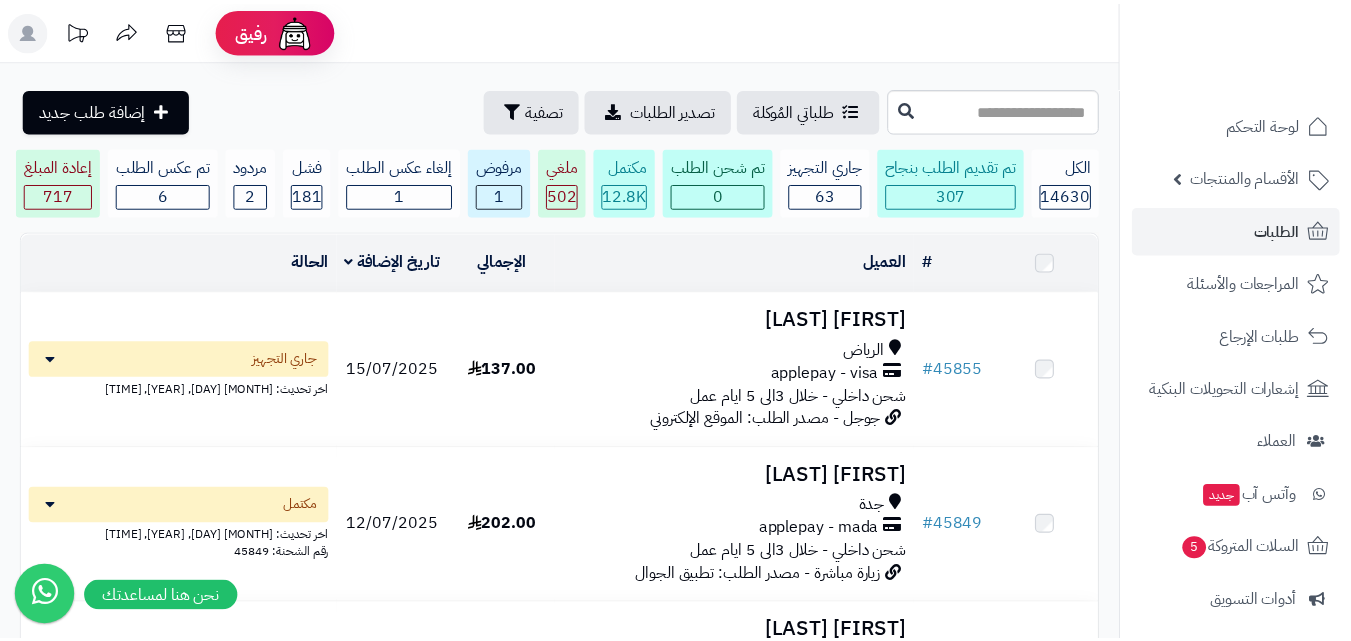 scroll, scrollTop: 0, scrollLeft: 0, axis: both 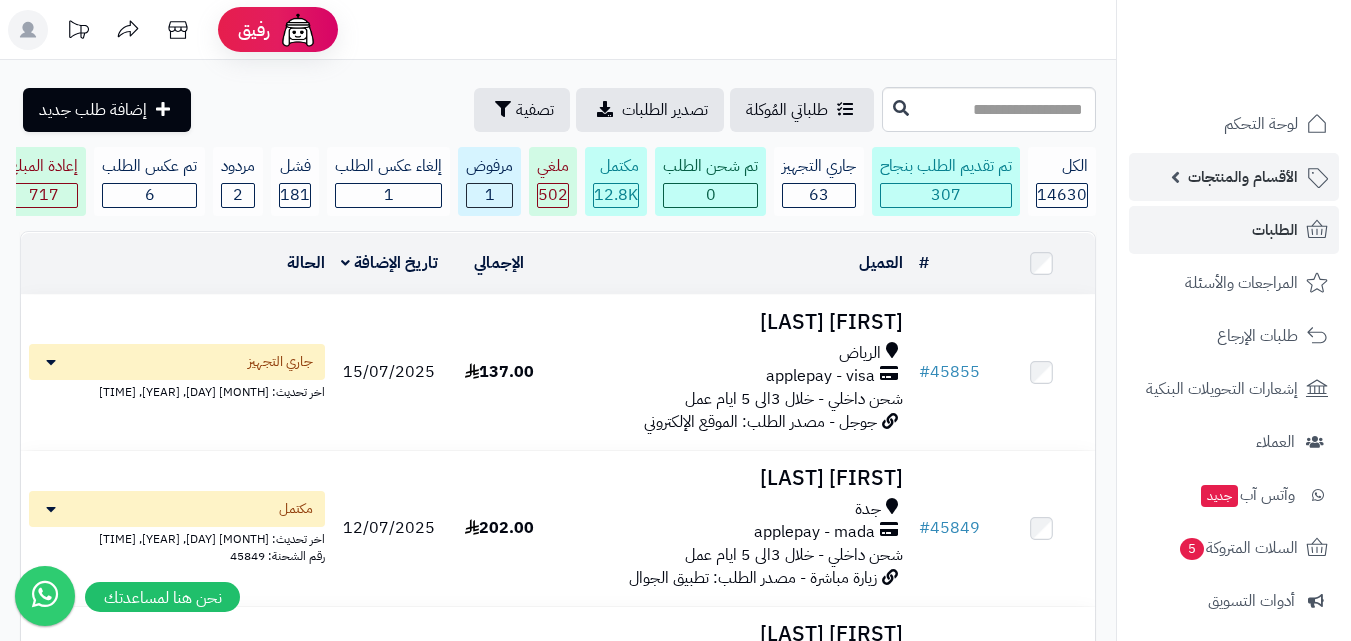 click on "الأقسام والمنتجات" at bounding box center [1243, 177] 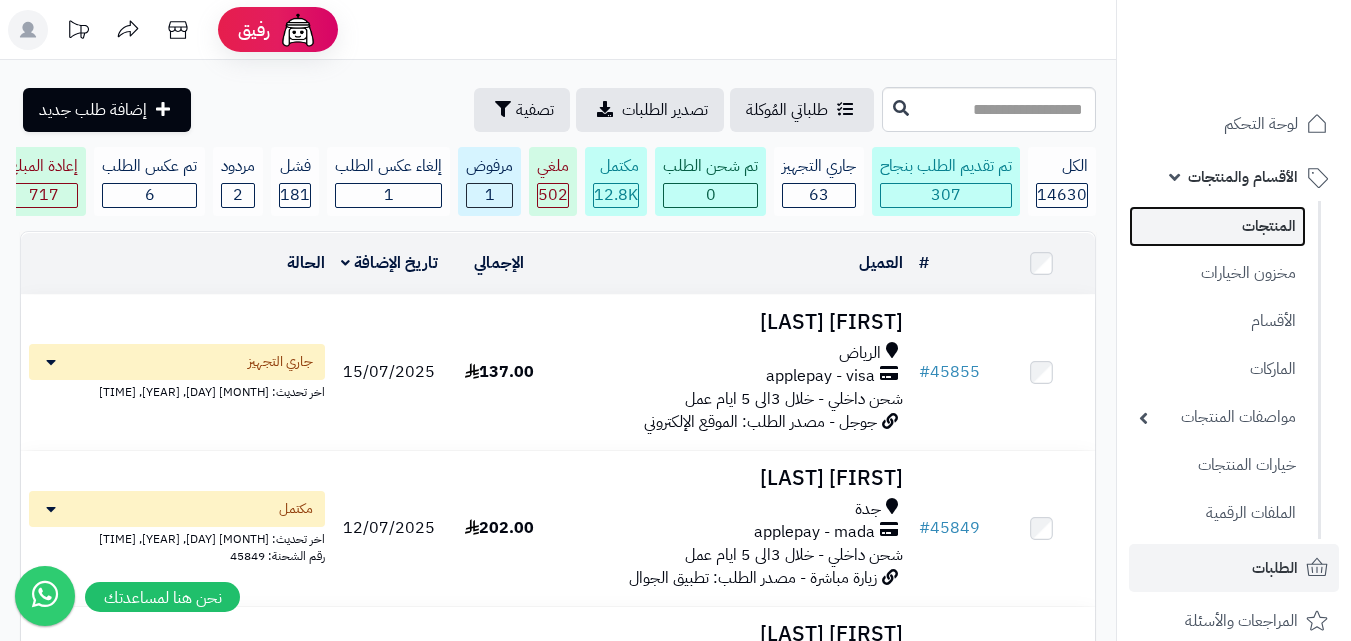click on "المنتجات" at bounding box center [1217, 226] 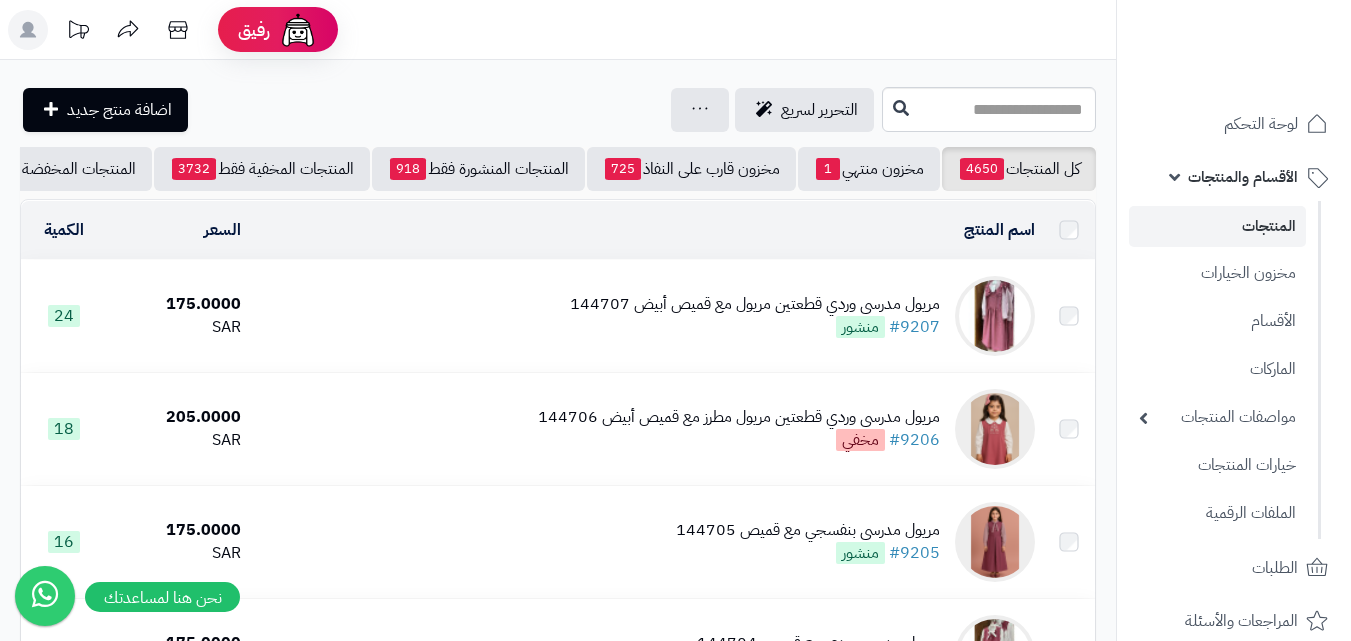scroll, scrollTop: 0, scrollLeft: 0, axis: both 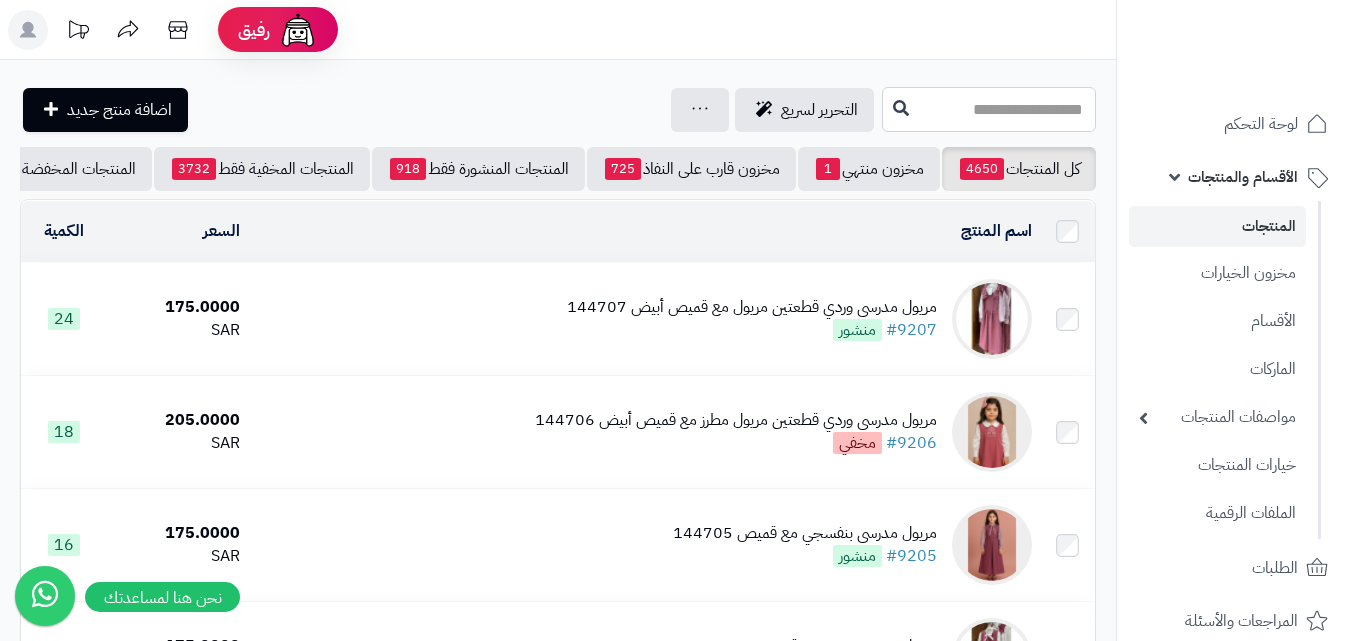 click at bounding box center [989, 109] 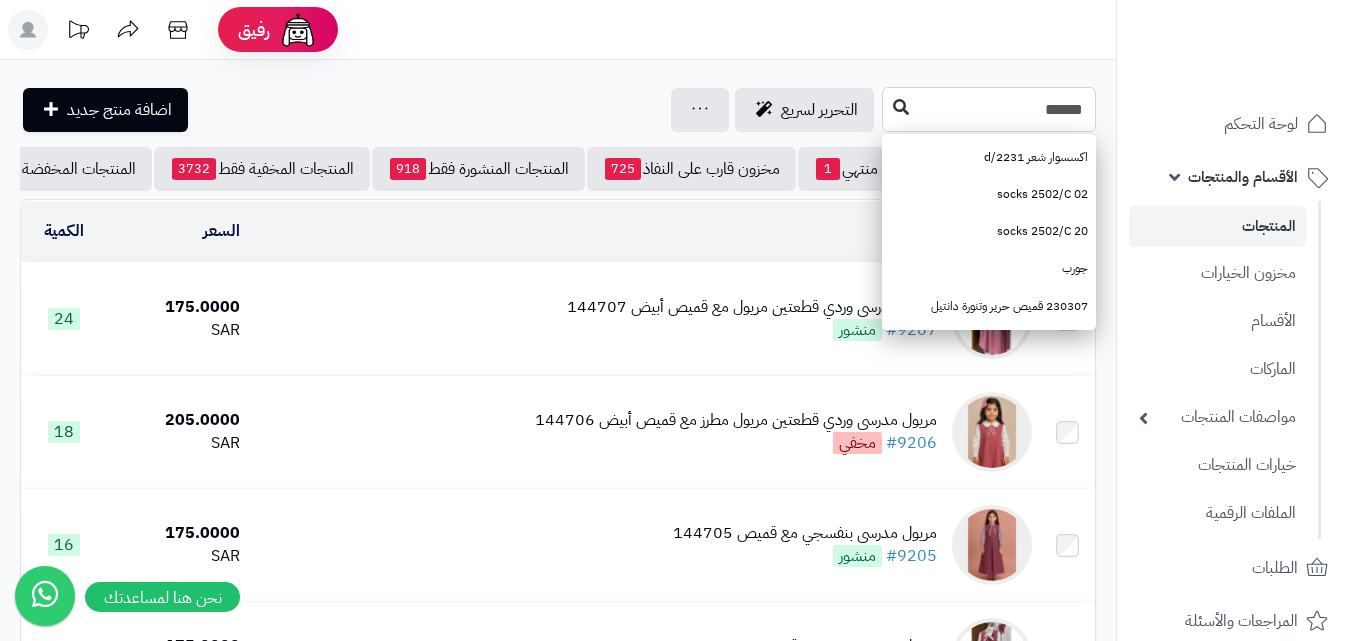 type on "******" 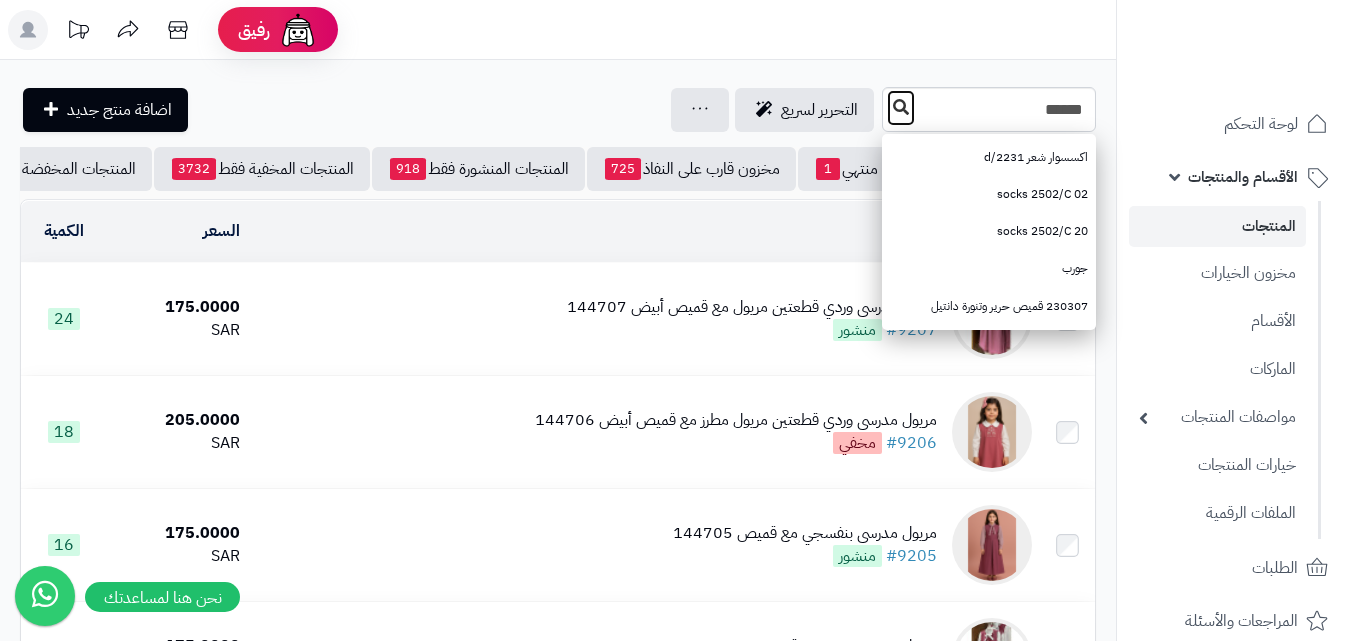 click at bounding box center (901, 108) 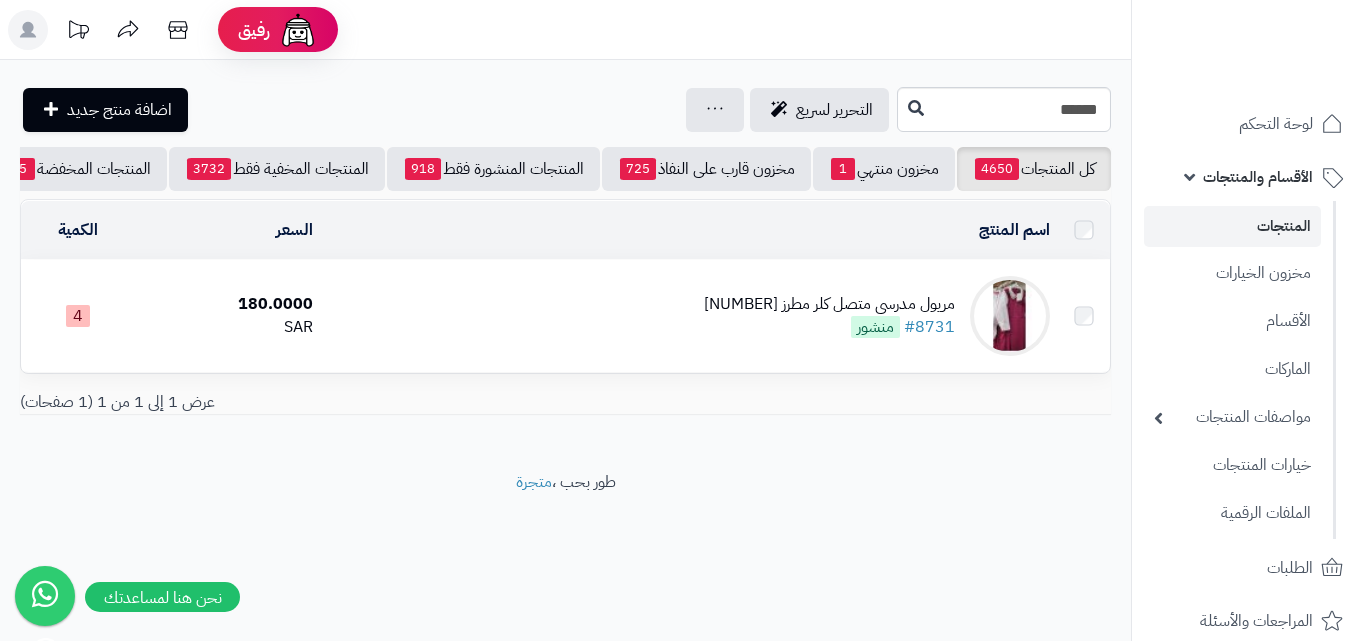 scroll, scrollTop: 0, scrollLeft: 0, axis: both 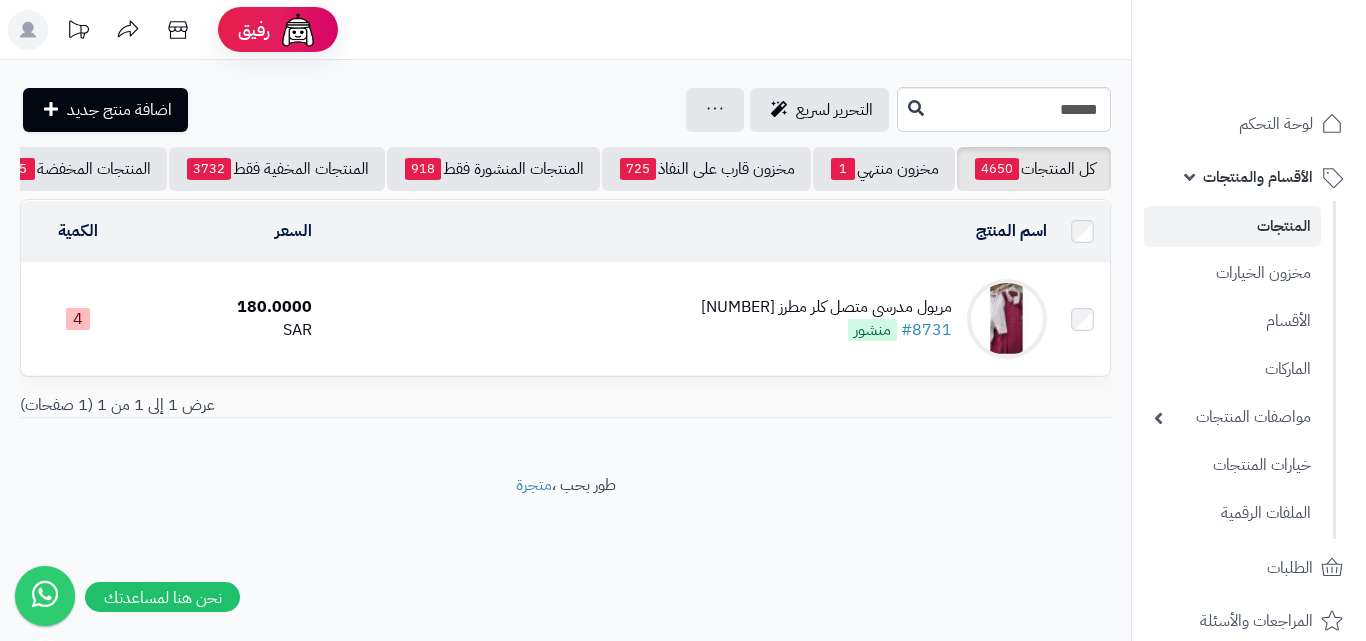click on "مريول مدرسي  متصل كلر مطرز  144623
#8731
منشور" at bounding box center (687, 319) 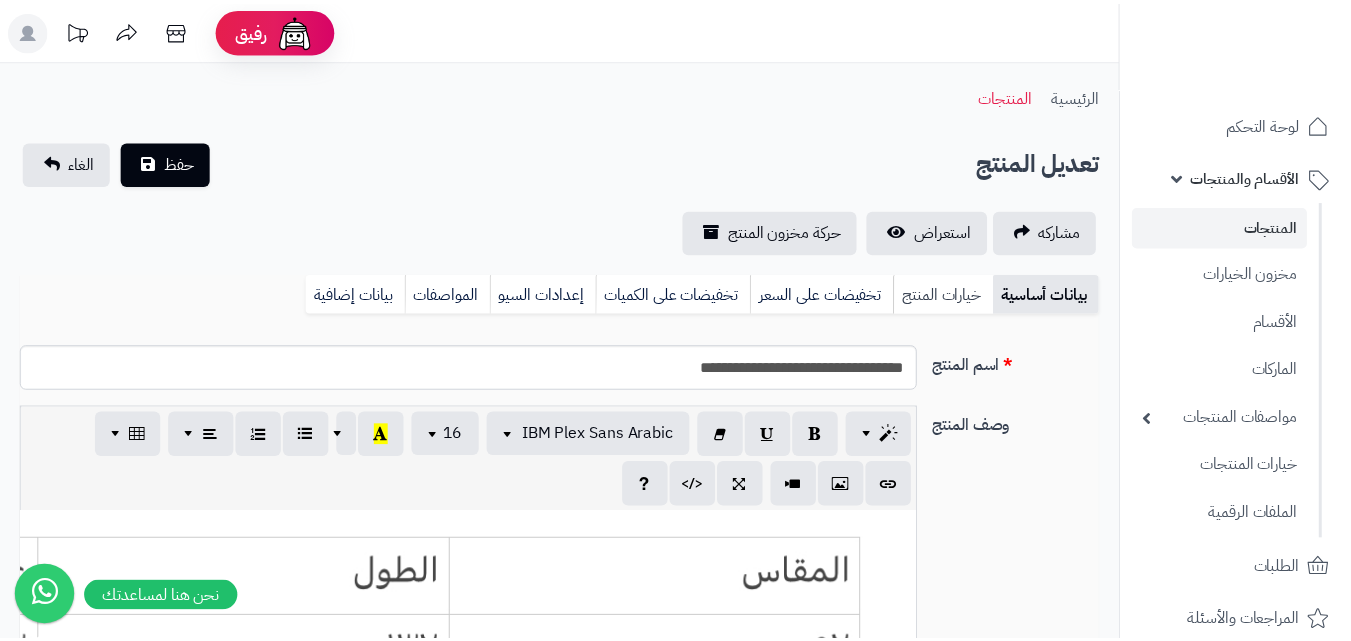 scroll, scrollTop: 0, scrollLeft: 0, axis: both 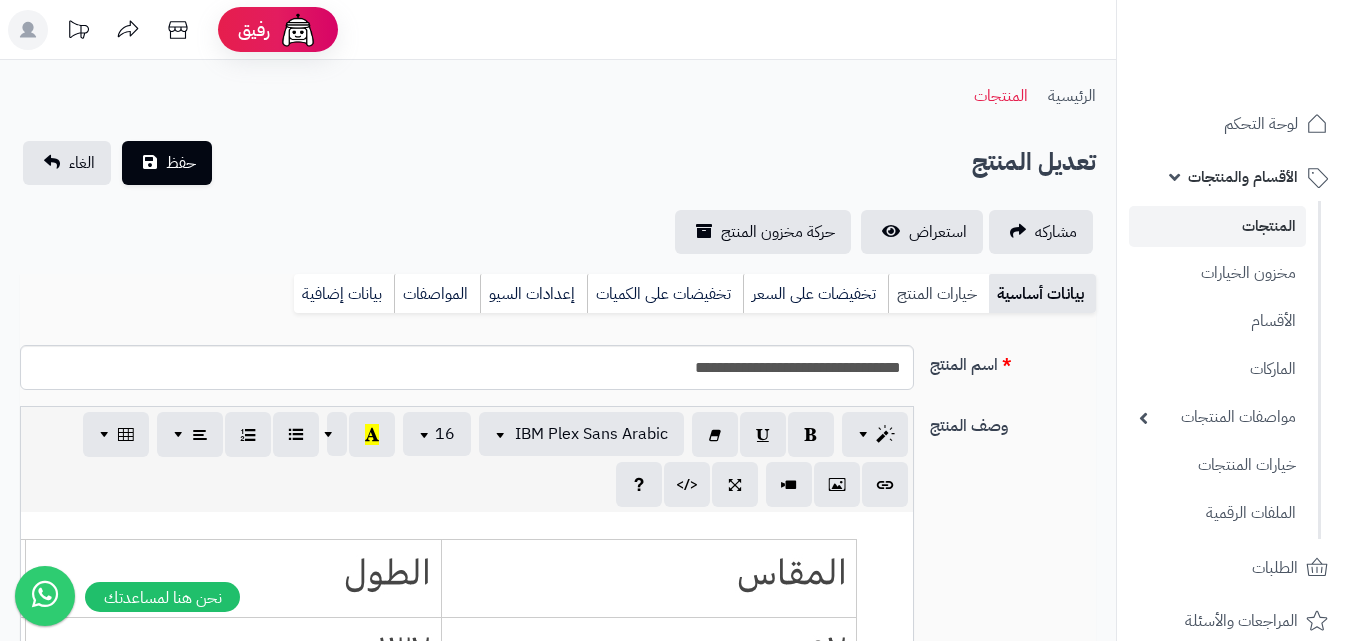 click on "خيارات المنتج" at bounding box center [938, 294] 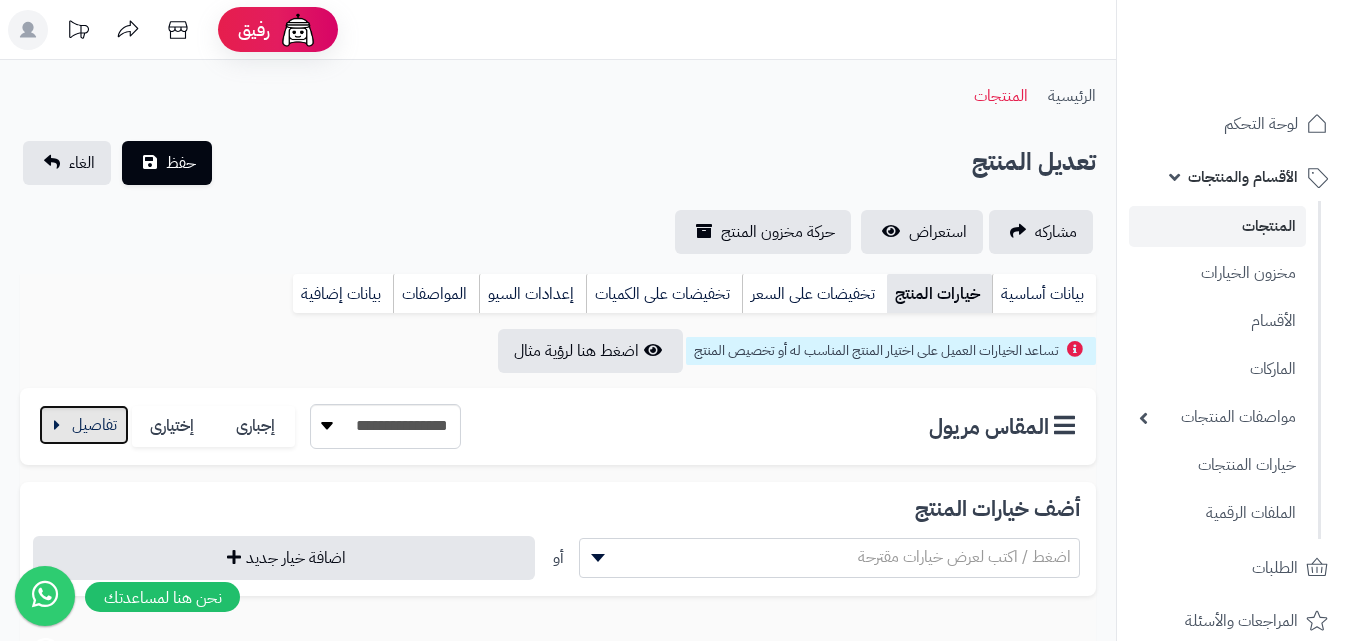 click at bounding box center (84, 425) 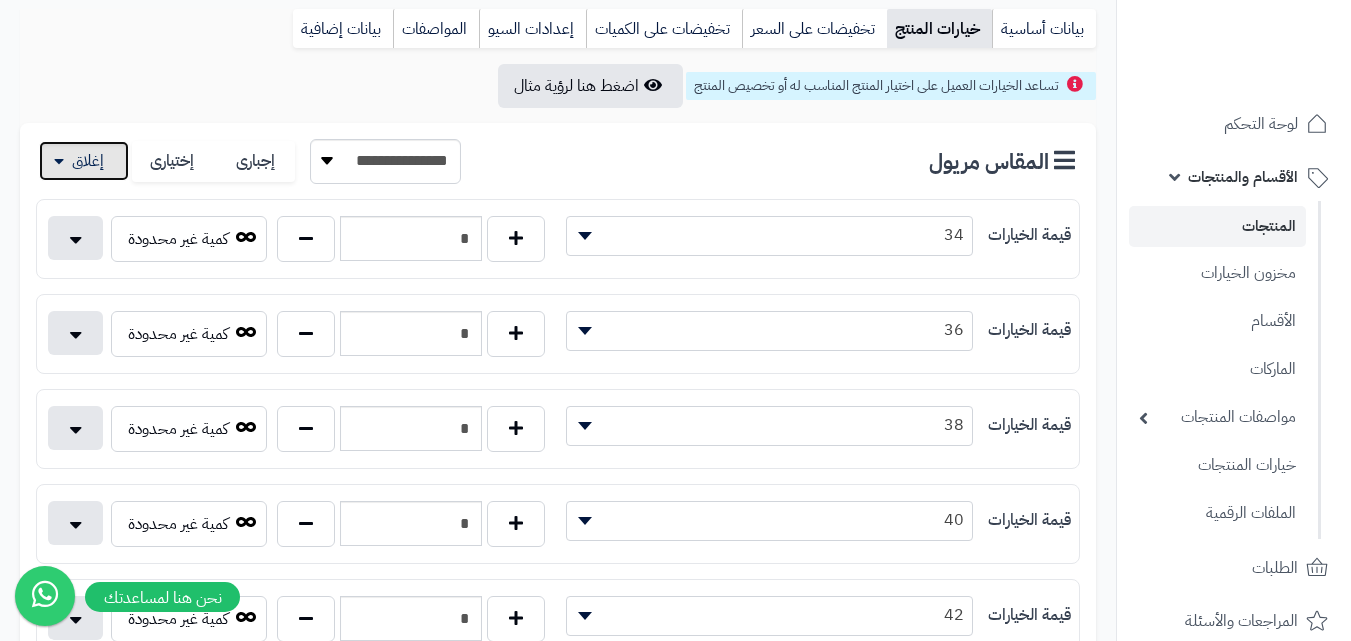 scroll, scrollTop: 300, scrollLeft: 0, axis: vertical 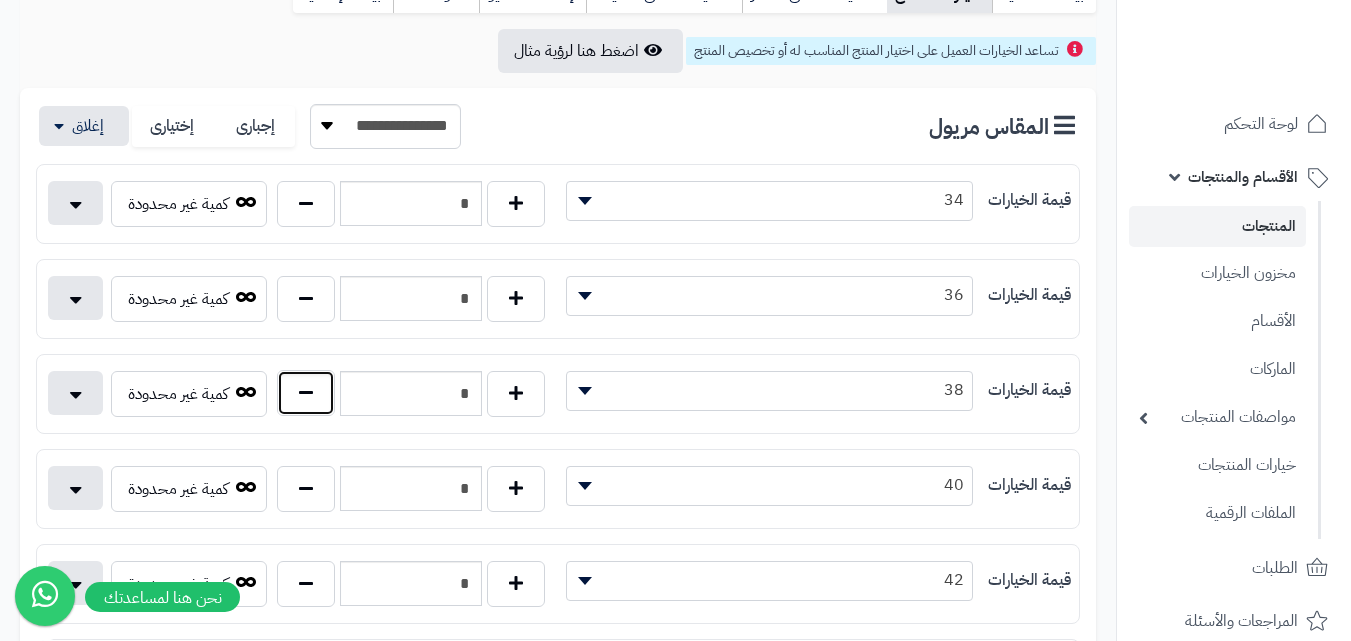 click at bounding box center [306, 393] 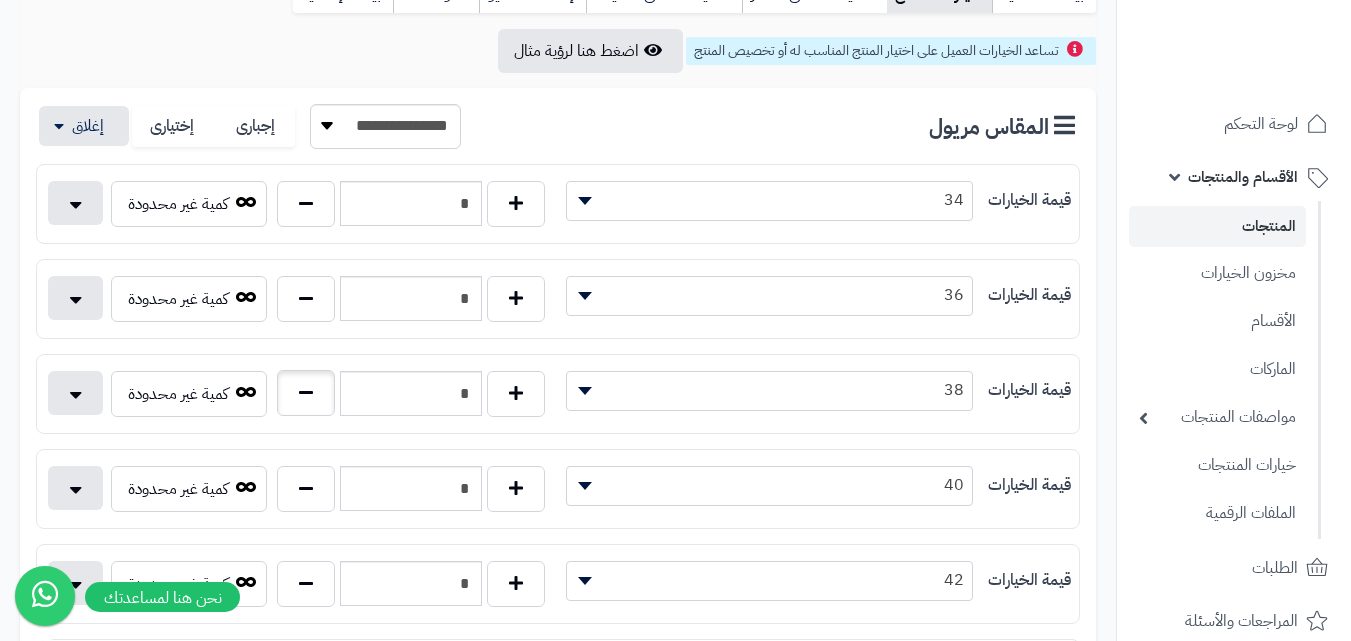 type on "*" 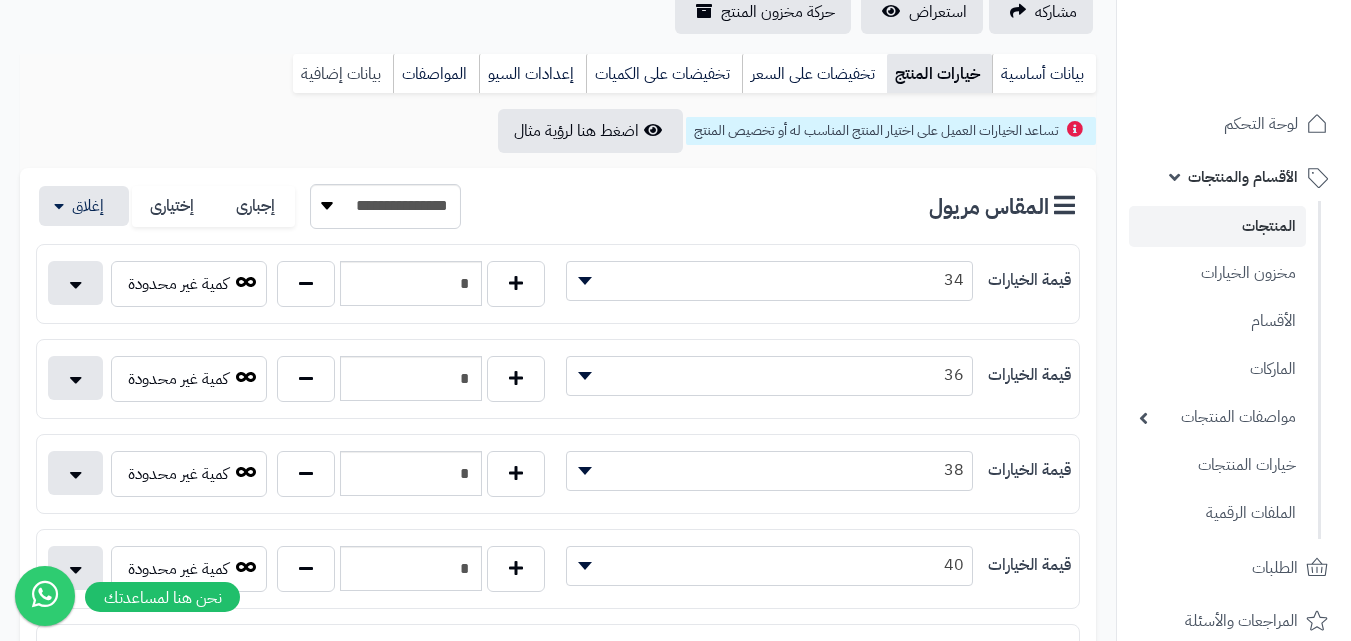 scroll, scrollTop: 0, scrollLeft: 0, axis: both 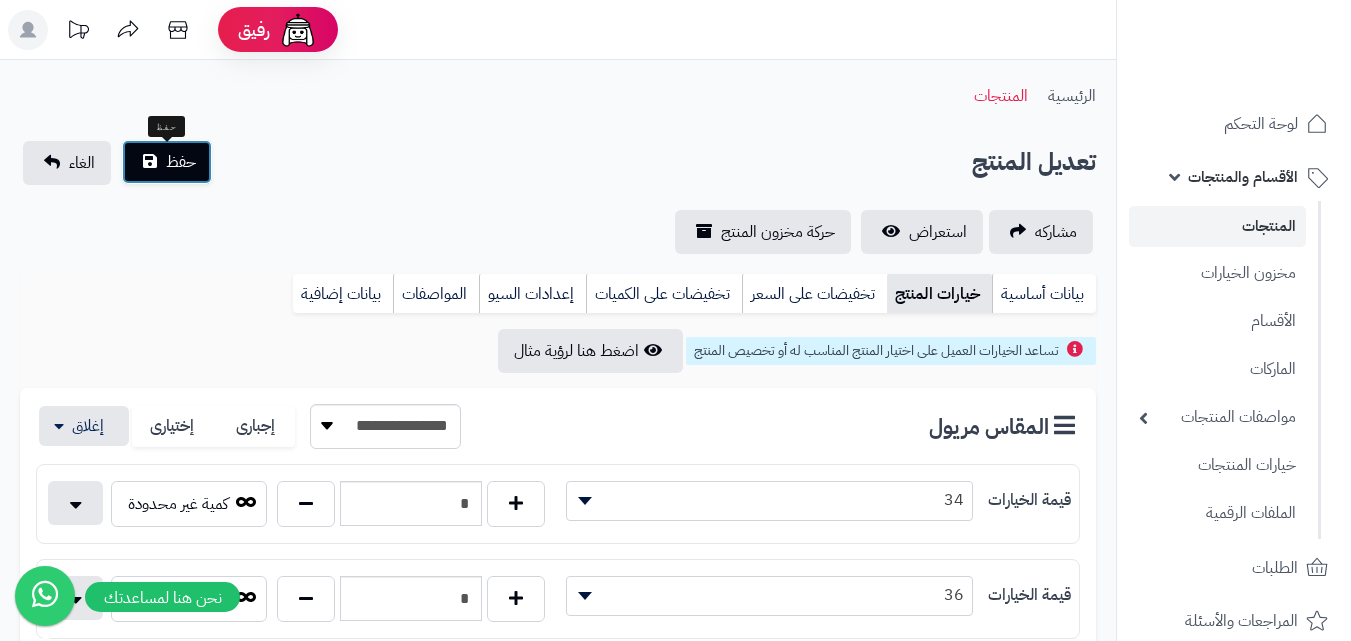 click on "حفظ" at bounding box center [181, 162] 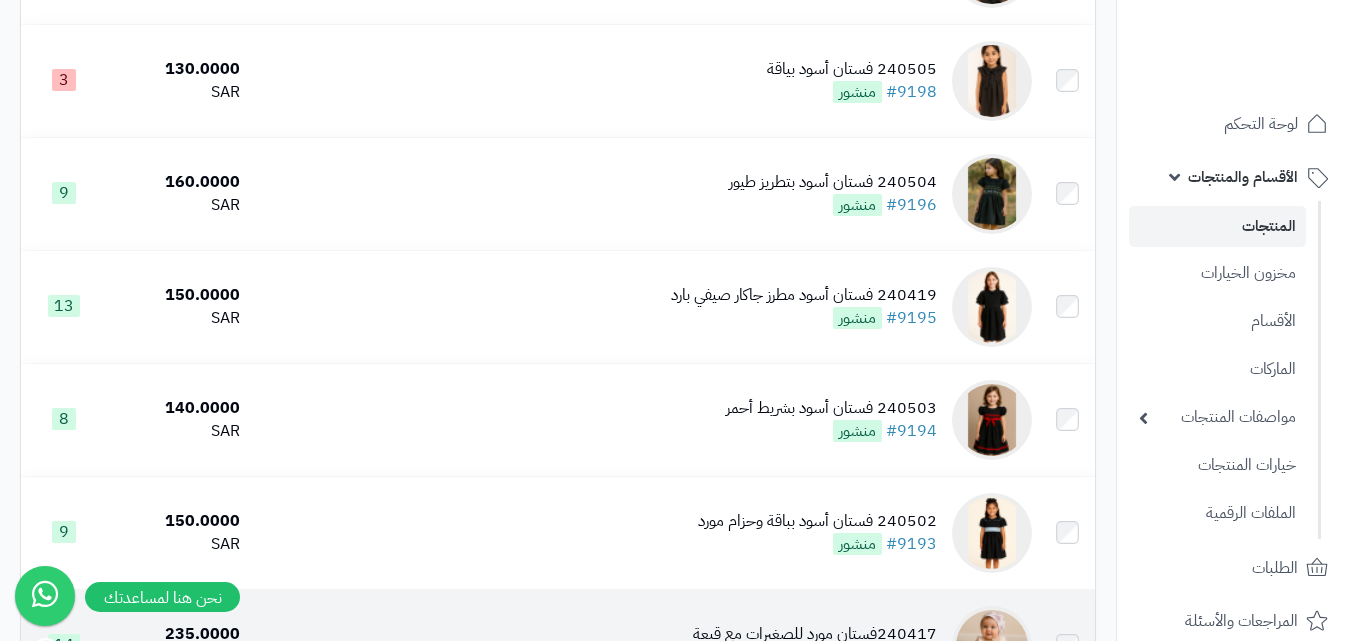 scroll, scrollTop: 1600, scrollLeft: 0, axis: vertical 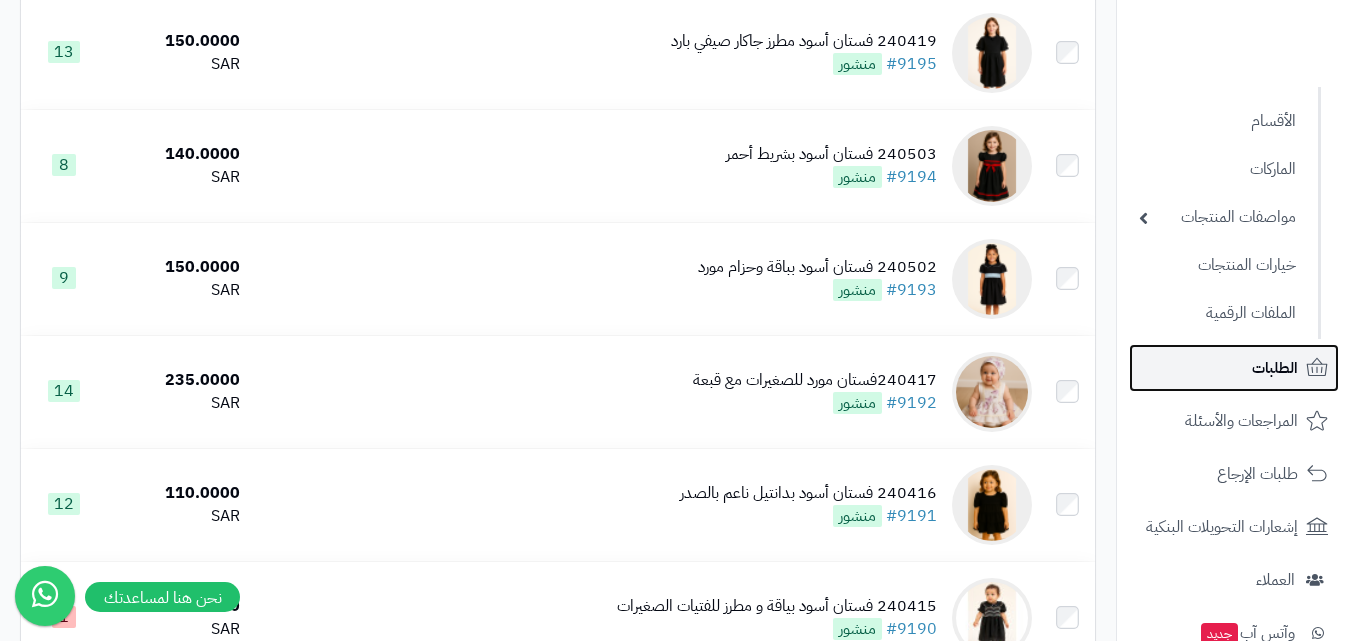 click on "الطلبات" at bounding box center [1275, 368] 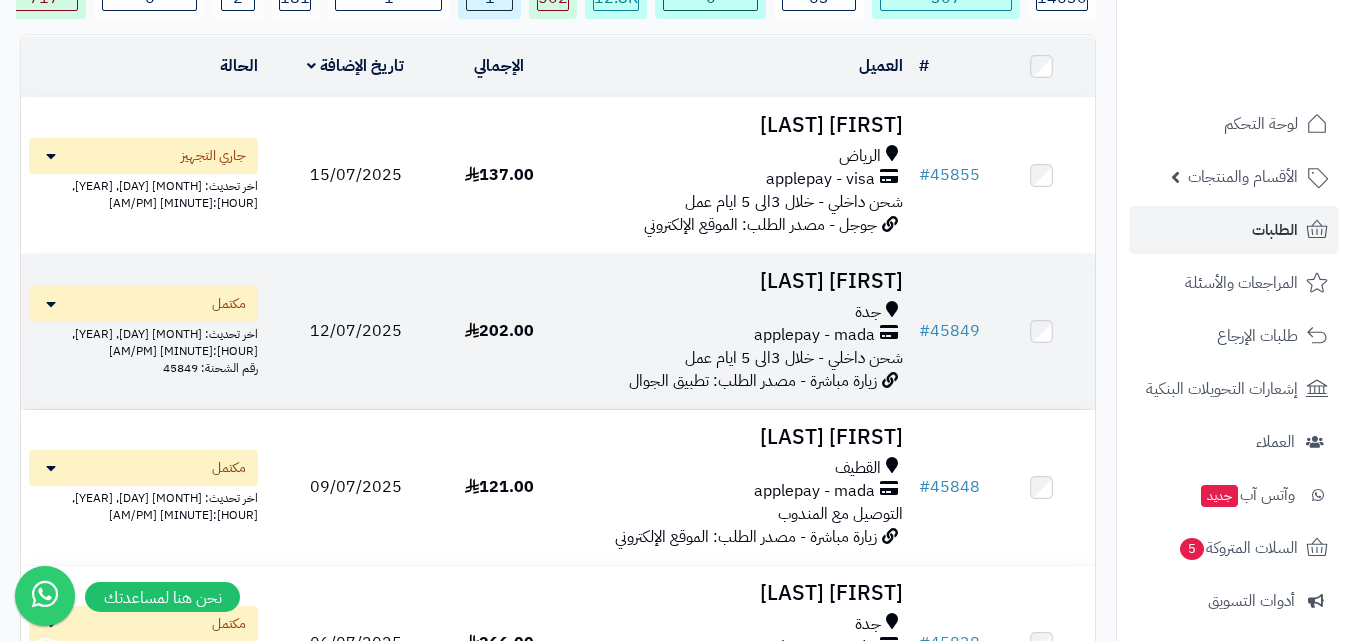 scroll, scrollTop: 200, scrollLeft: 0, axis: vertical 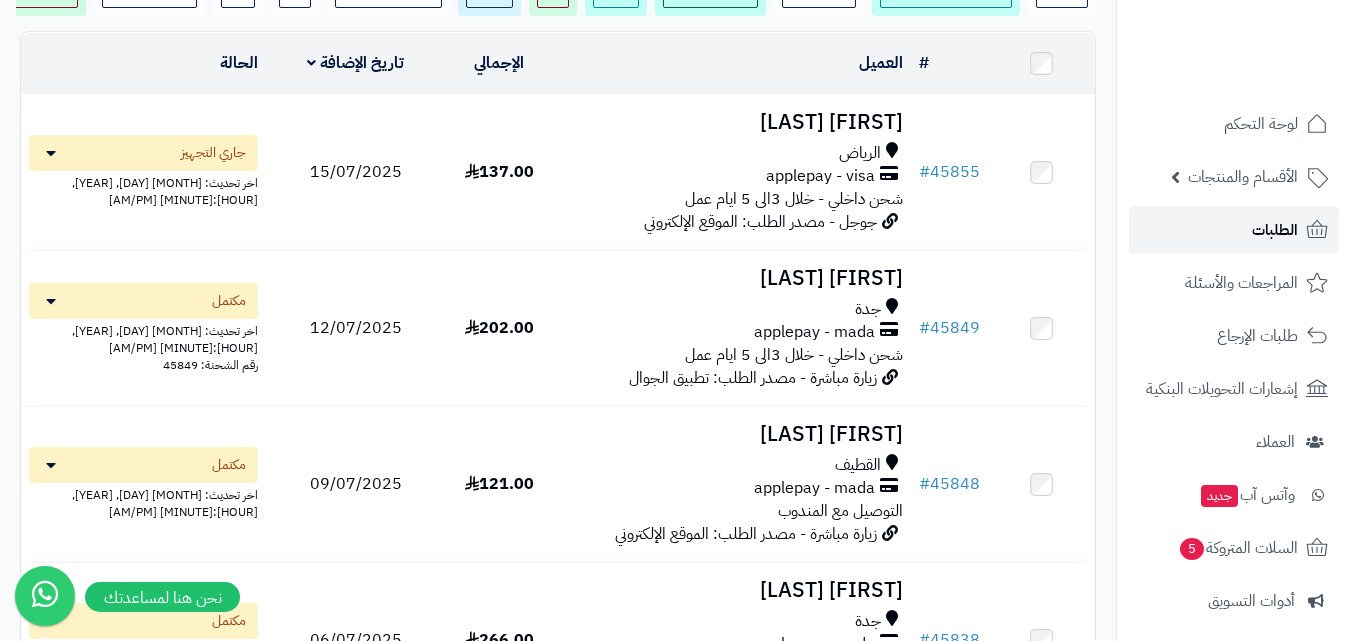 click on "الطلبات" at bounding box center [1234, 230] 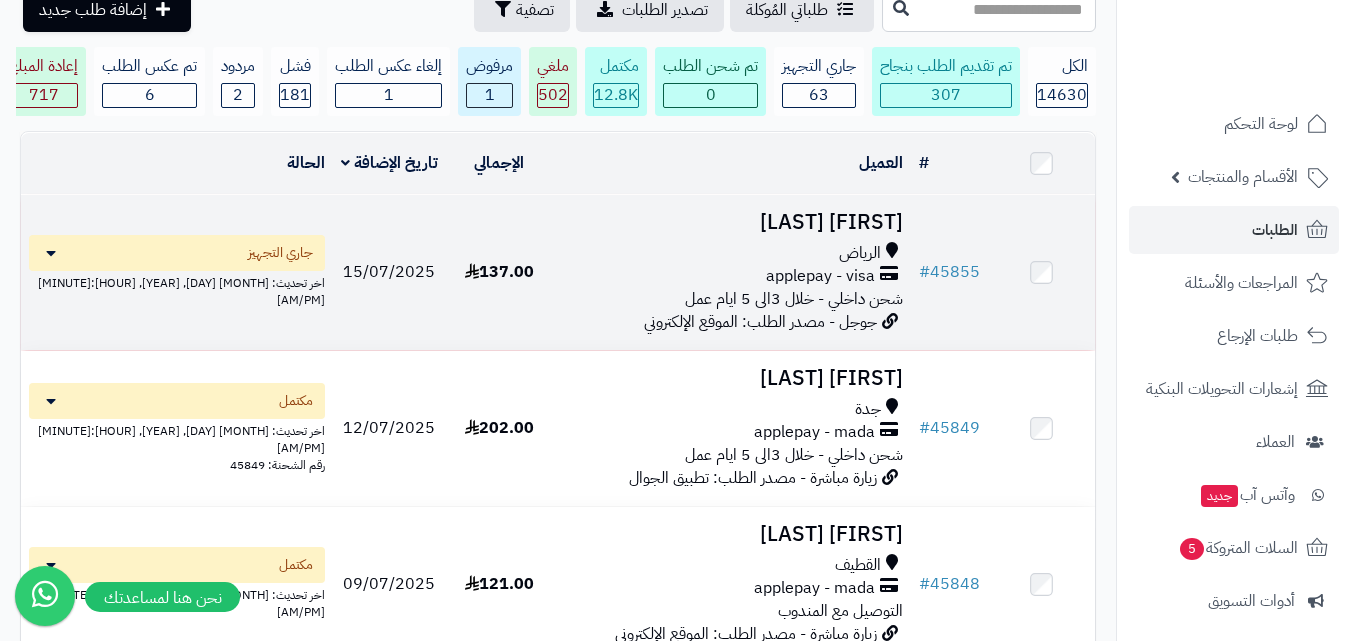 scroll, scrollTop: 200, scrollLeft: 0, axis: vertical 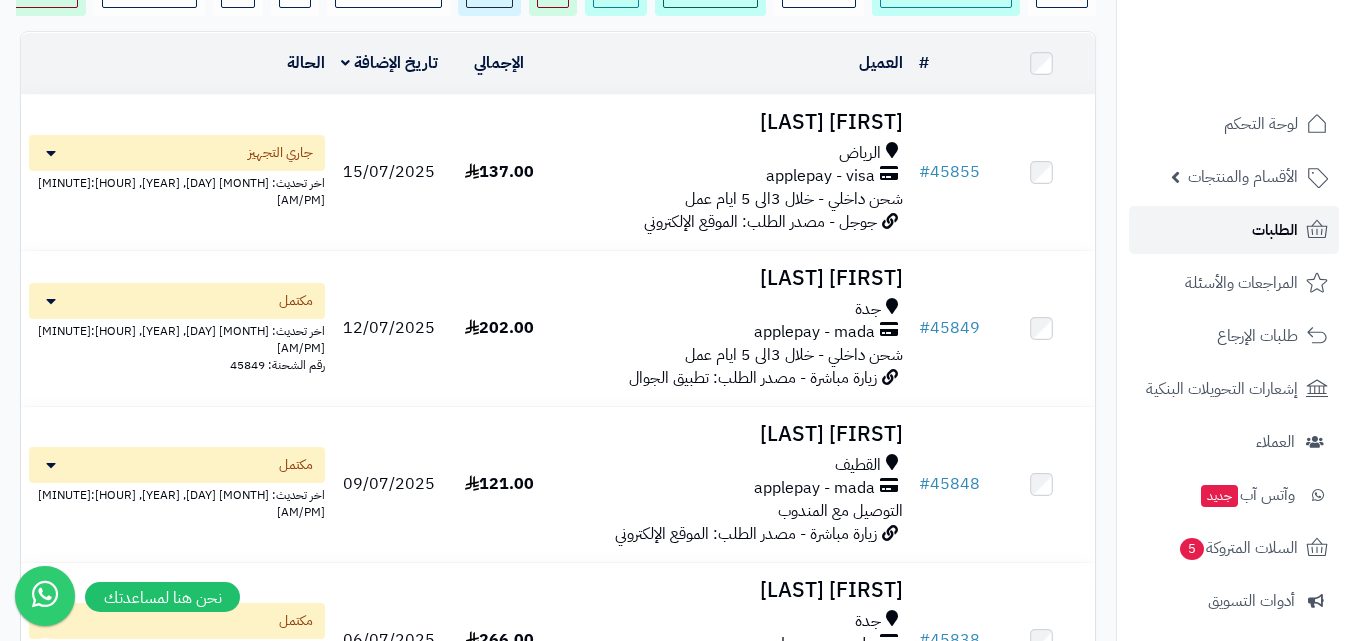 click on "الطلبات" at bounding box center (1275, 230) 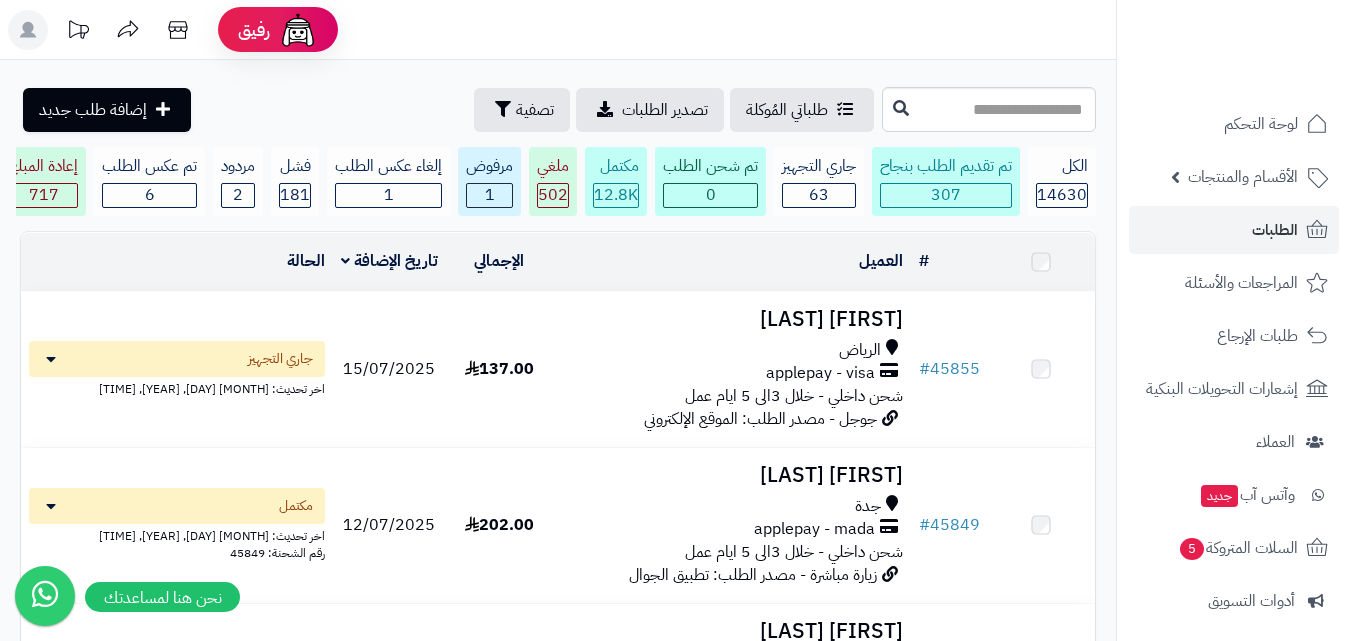 scroll, scrollTop: 0, scrollLeft: 0, axis: both 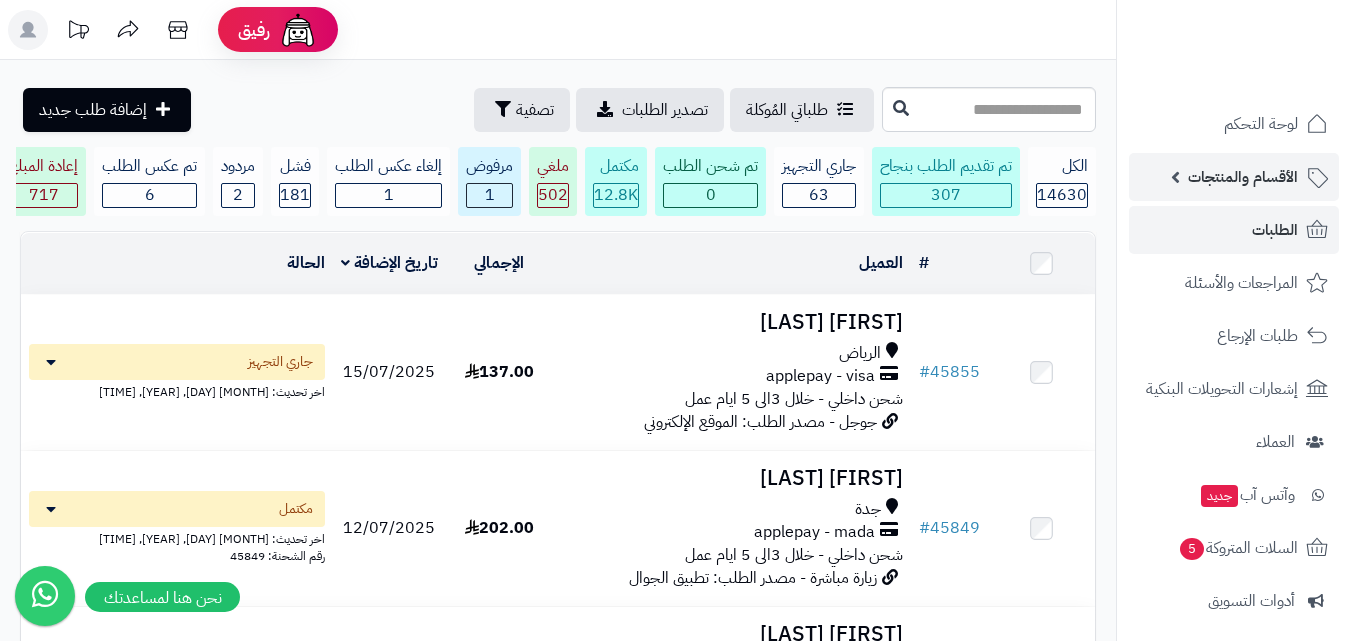 click on "الأقسام والمنتجات" at bounding box center [1234, 177] 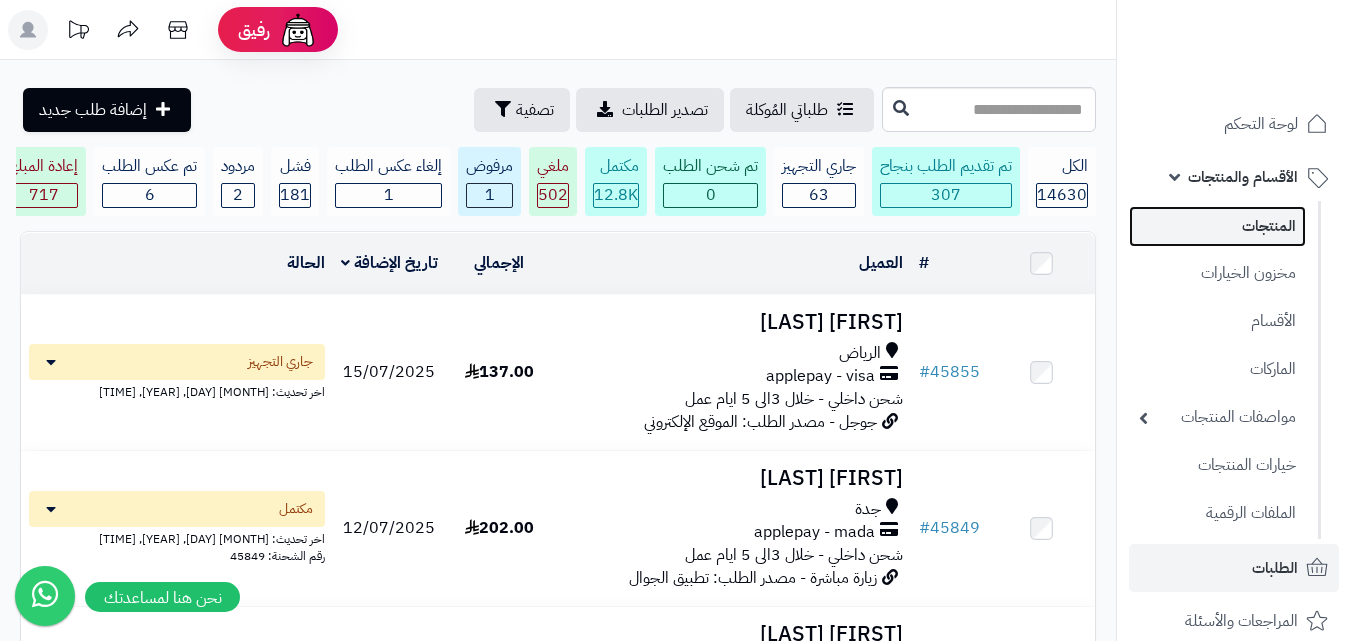 click on "المنتجات" at bounding box center (1217, 226) 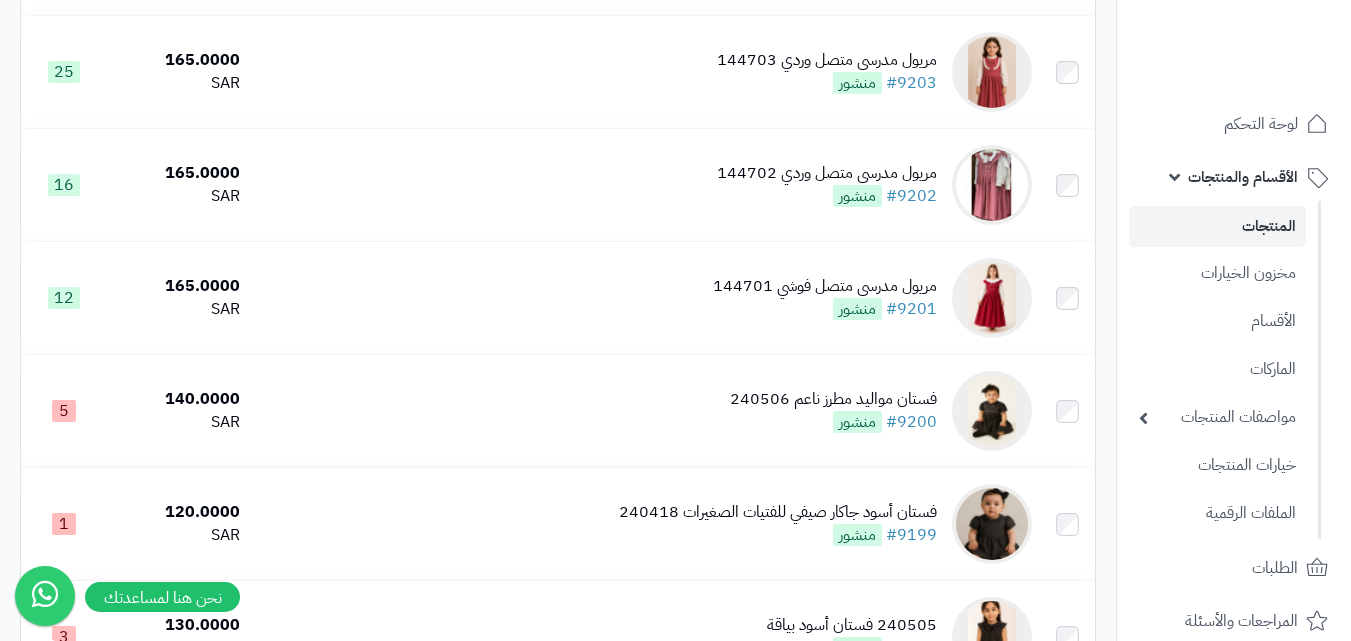 scroll, scrollTop: 700, scrollLeft: 0, axis: vertical 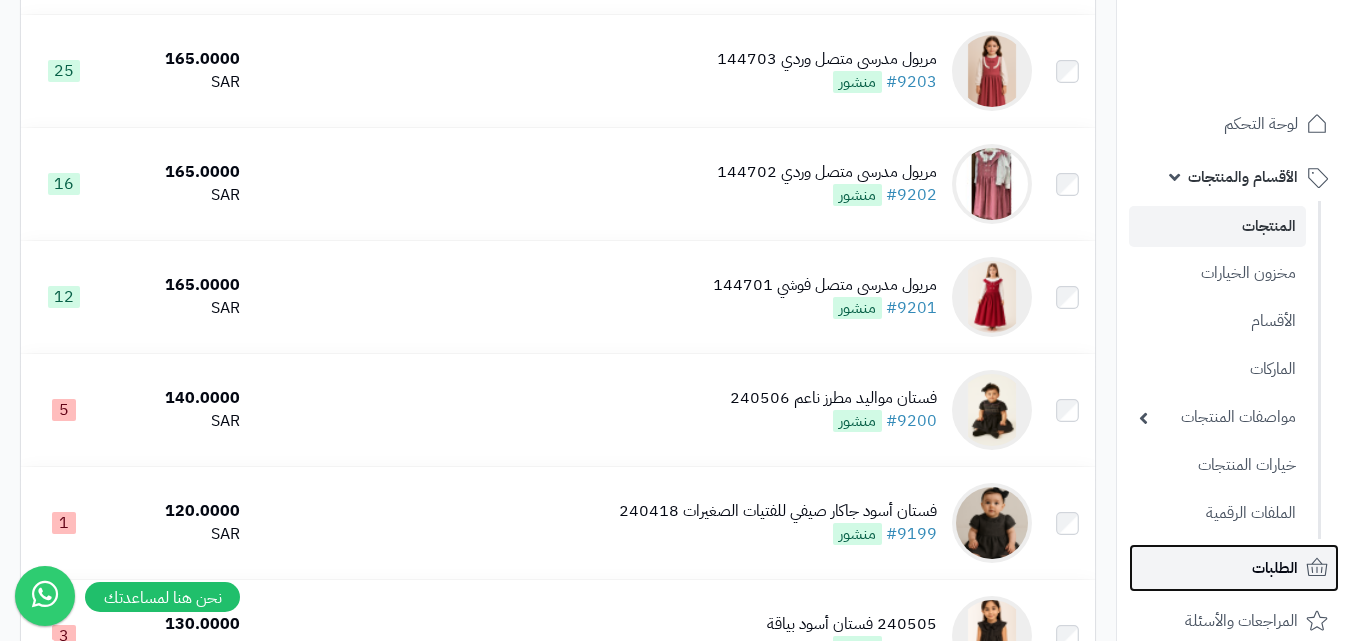 click on "الطلبات" at bounding box center [1275, 568] 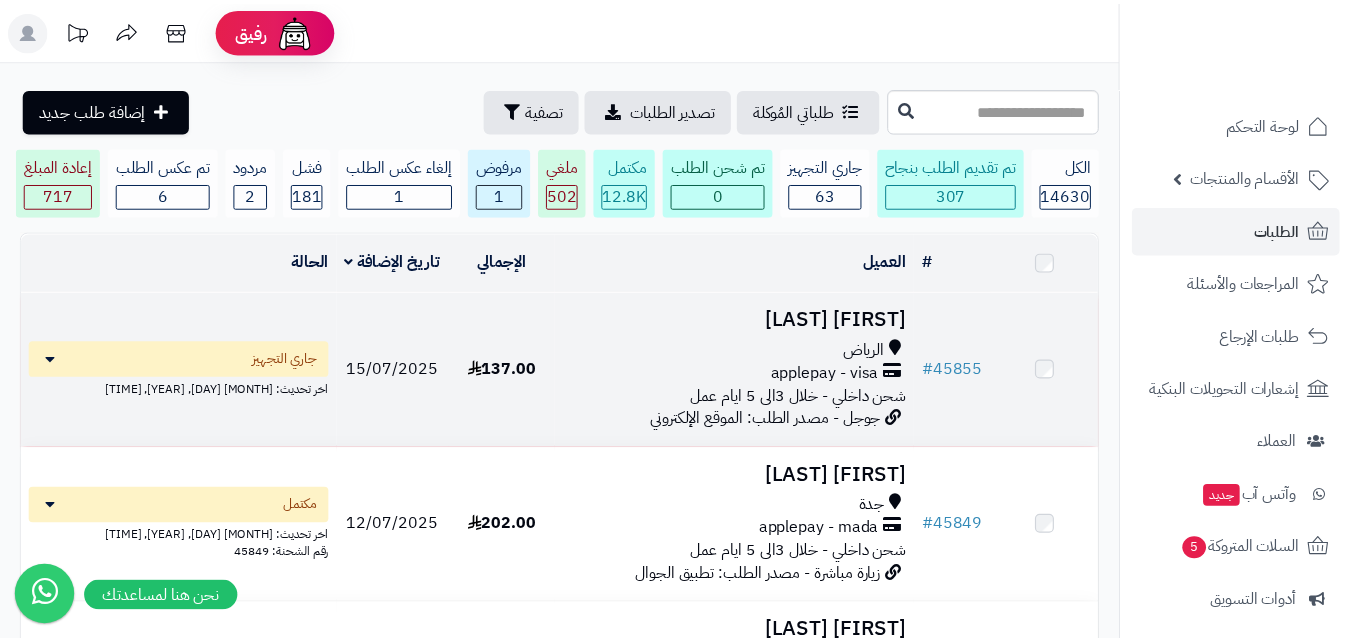 scroll, scrollTop: 0, scrollLeft: 0, axis: both 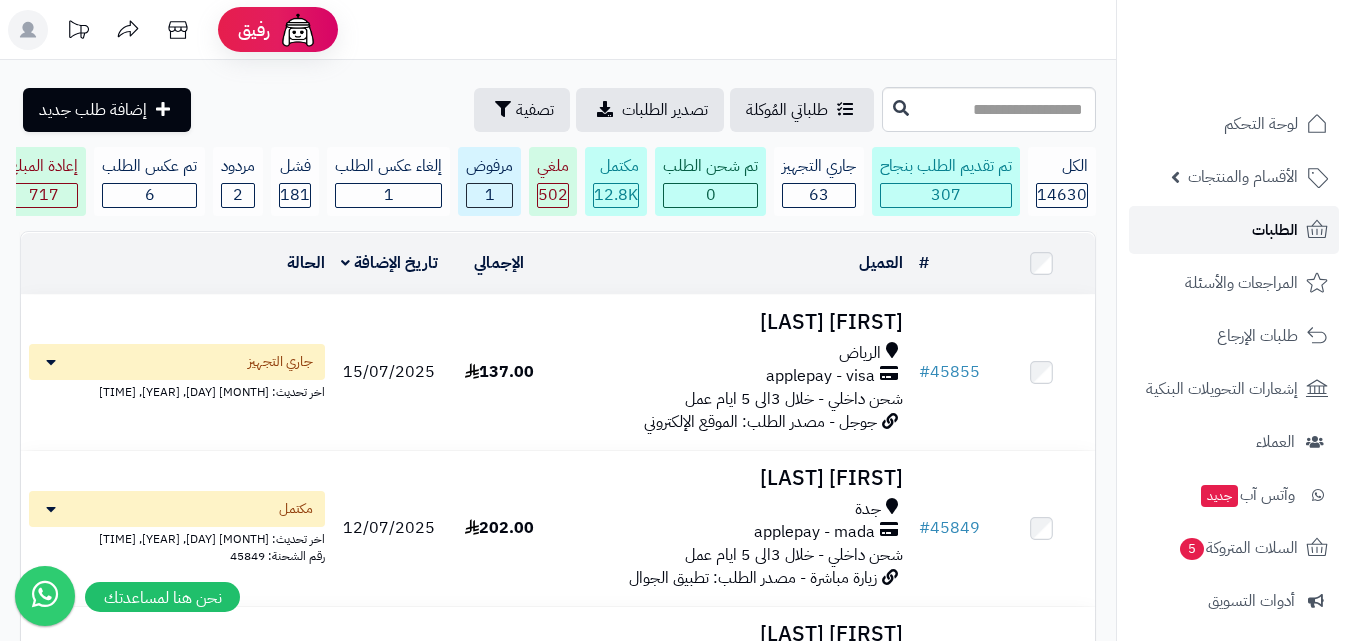 click on "الطلبات" at bounding box center [1234, 230] 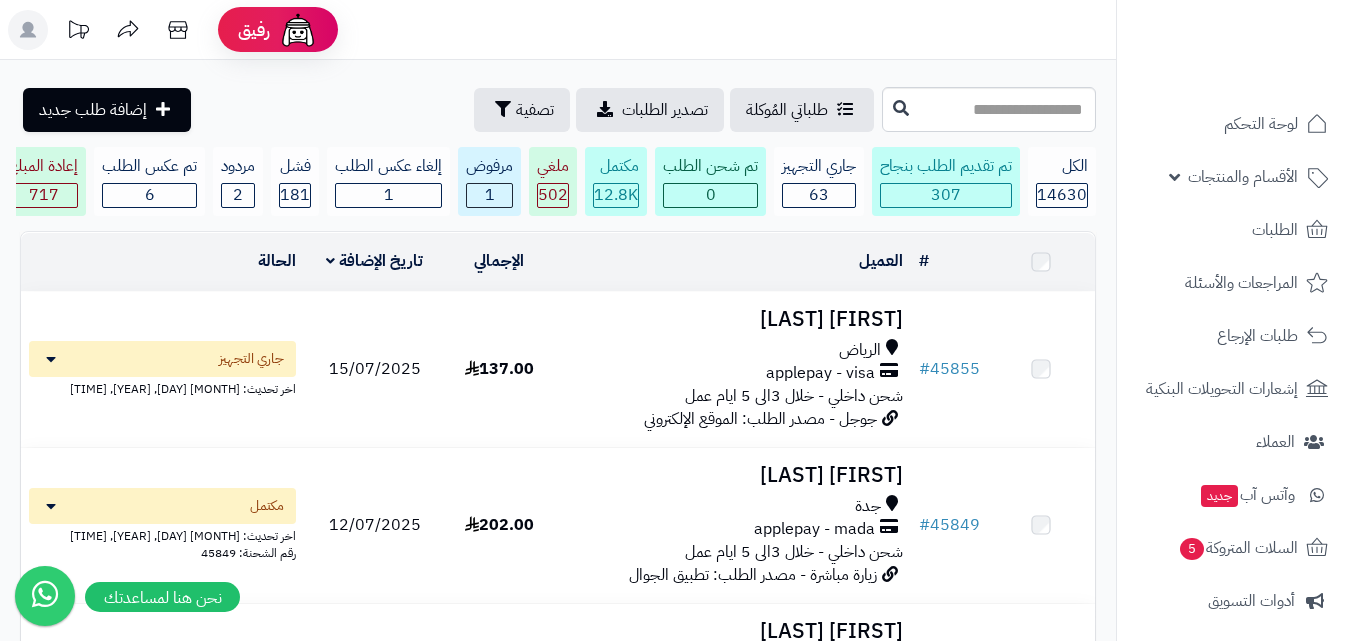 scroll, scrollTop: 0, scrollLeft: 0, axis: both 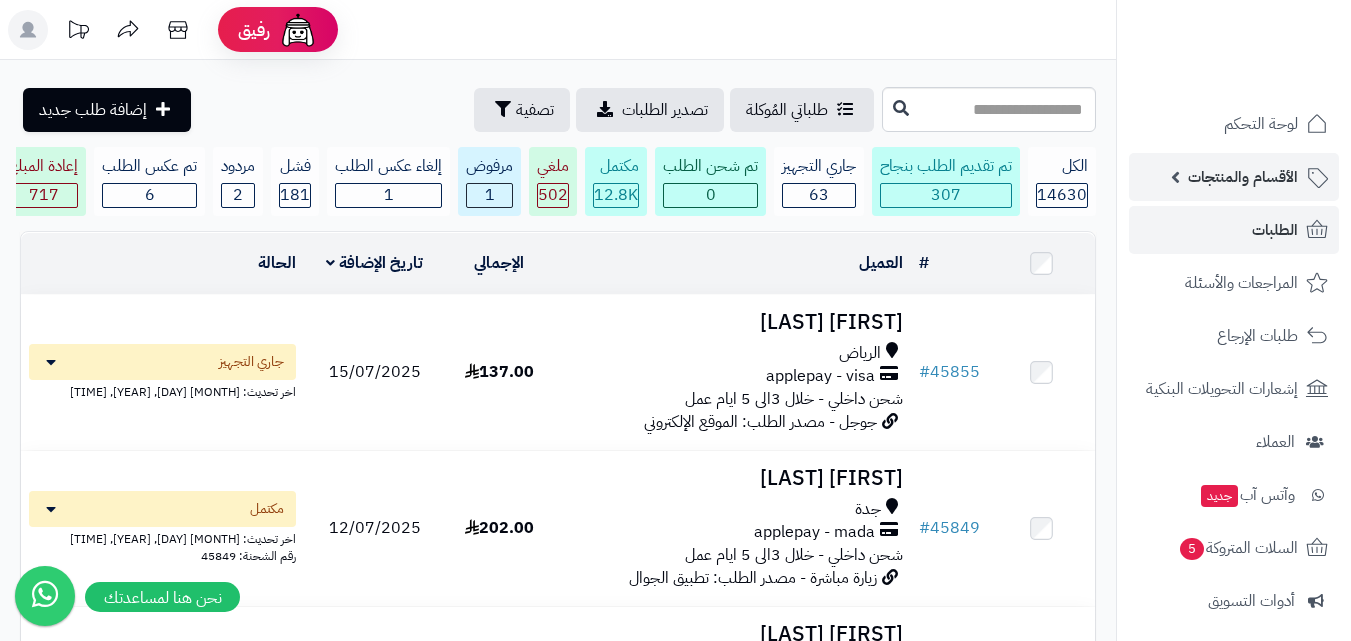click on "الأقسام والمنتجات" at bounding box center [1243, 177] 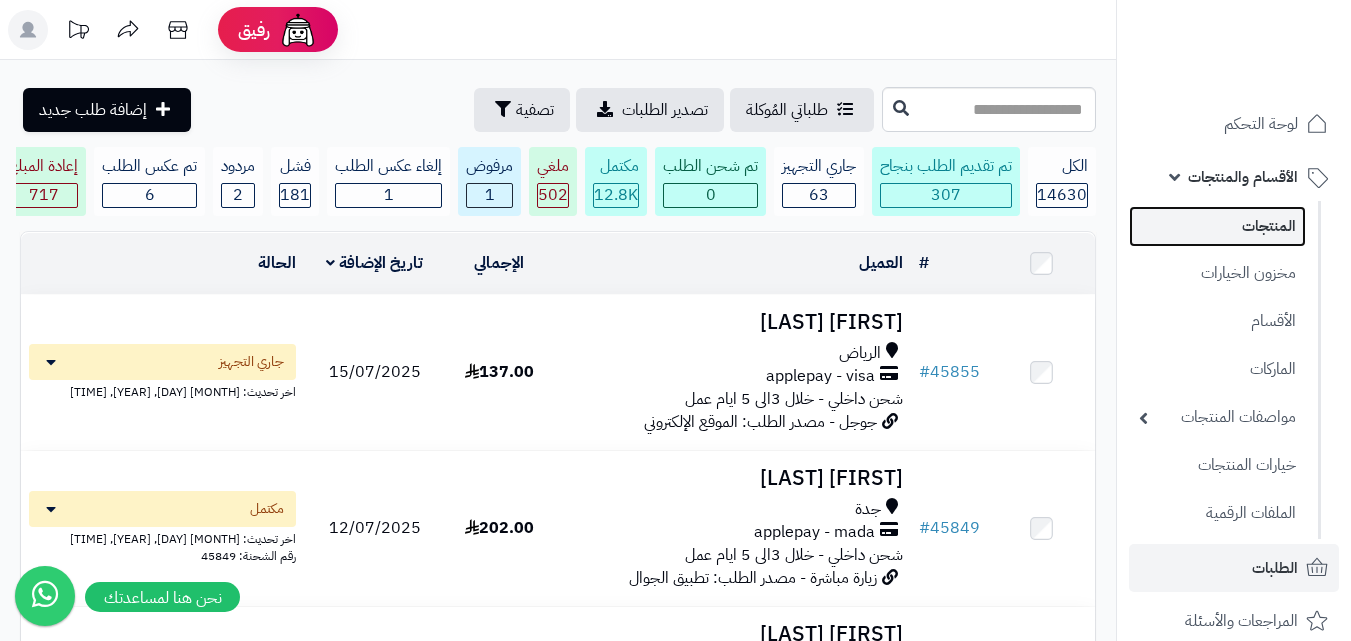 click on "المنتجات" at bounding box center [1217, 226] 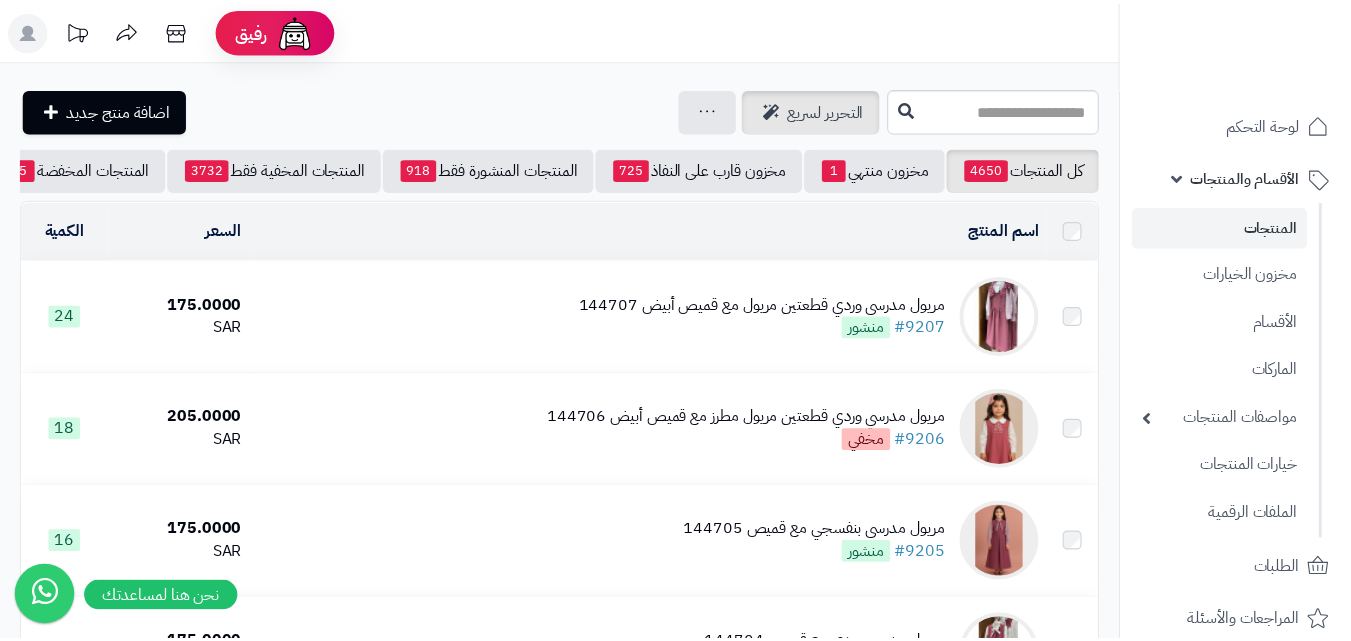 scroll, scrollTop: 0, scrollLeft: 0, axis: both 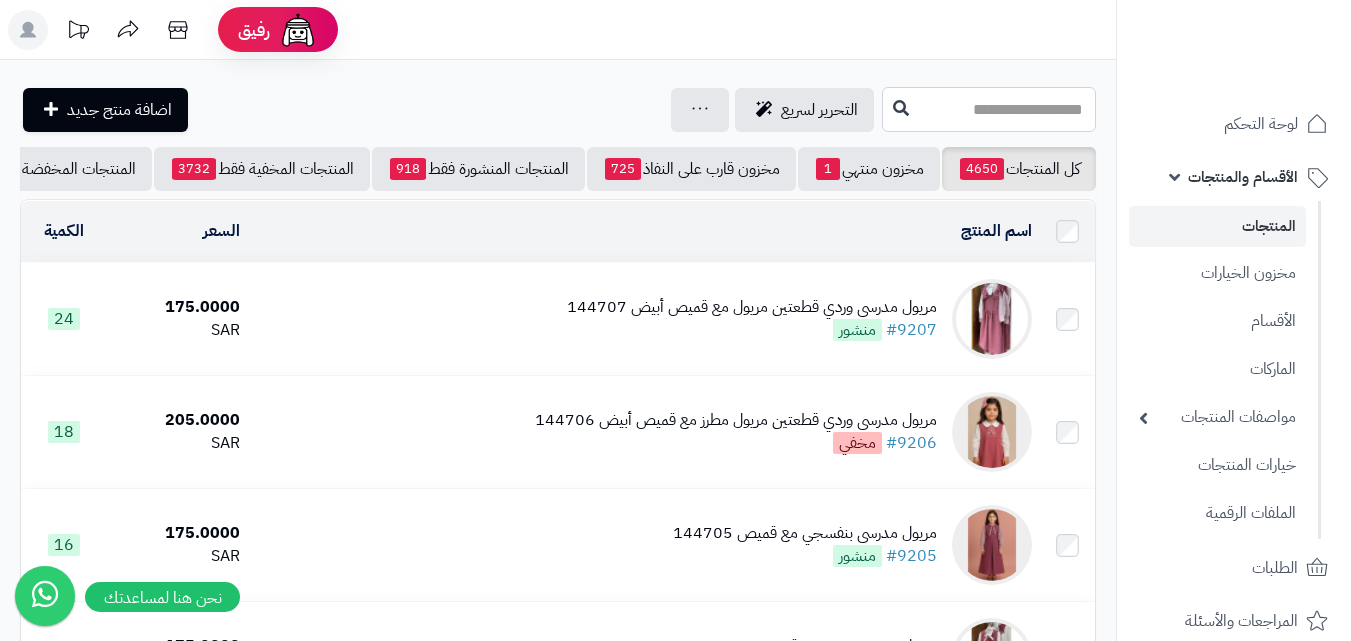 click at bounding box center (989, 109) 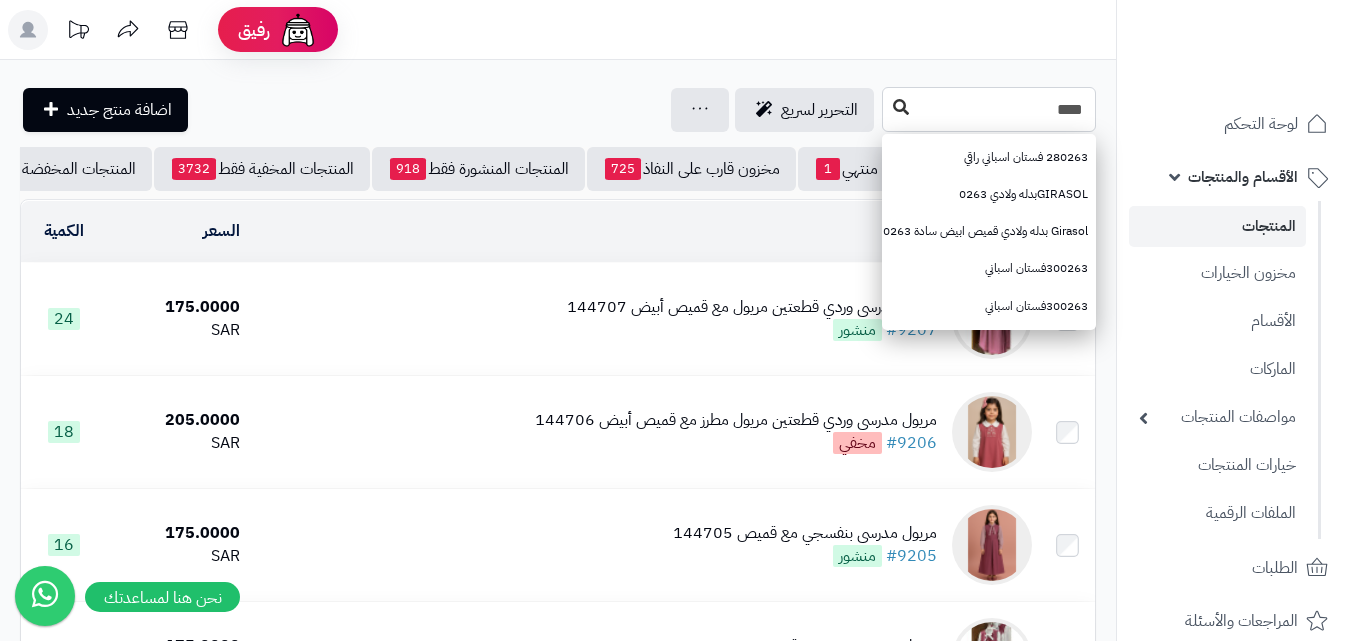 type on "****" 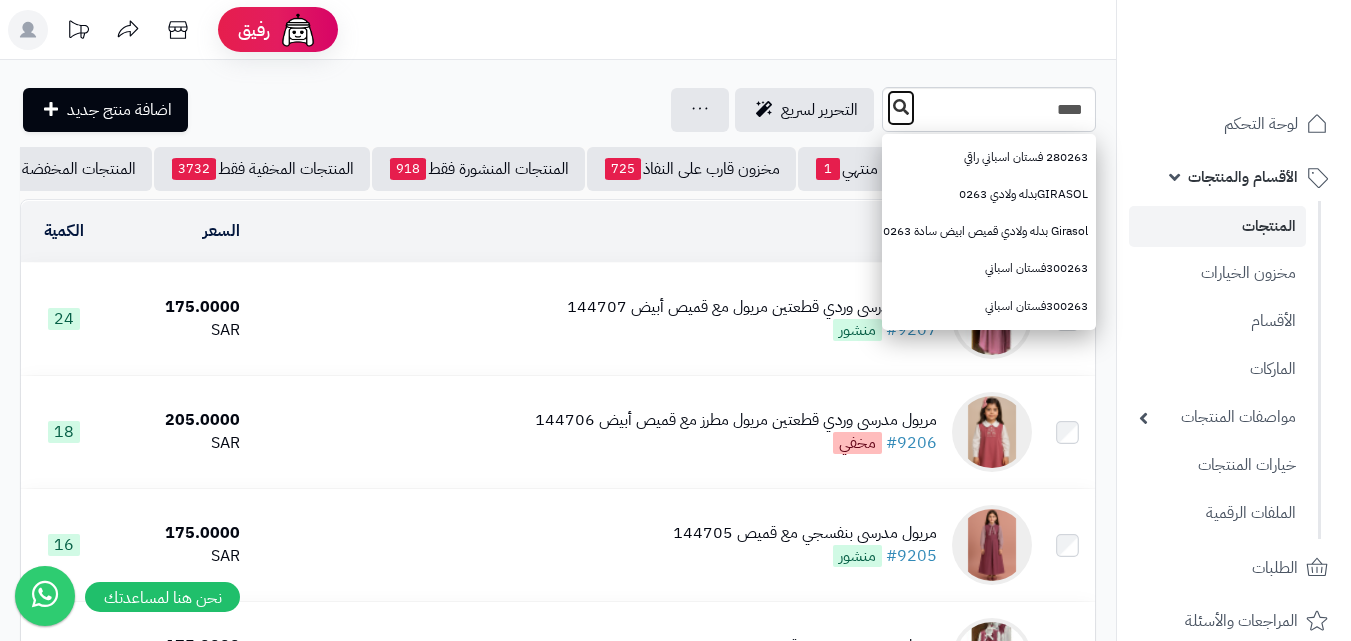 click at bounding box center (901, 107) 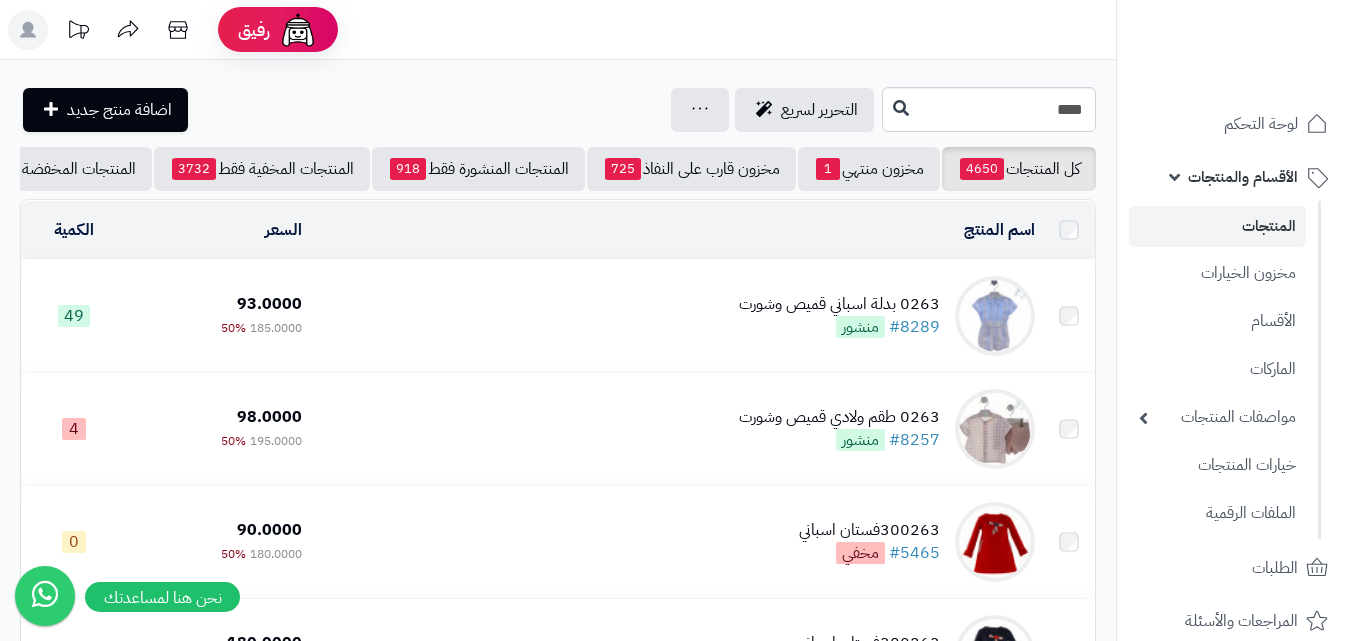 scroll, scrollTop: 0, scrollLeft: 0, axis: both 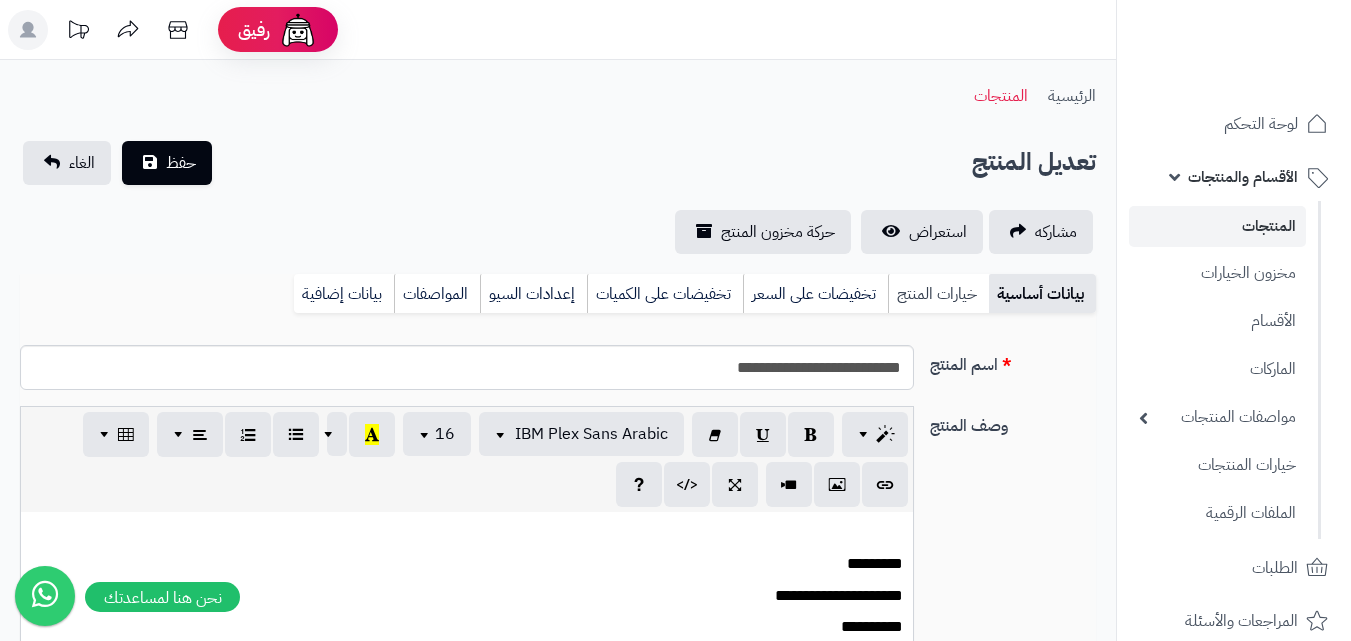 click on "خيارات المنتج" at bounding box center (938, 294) 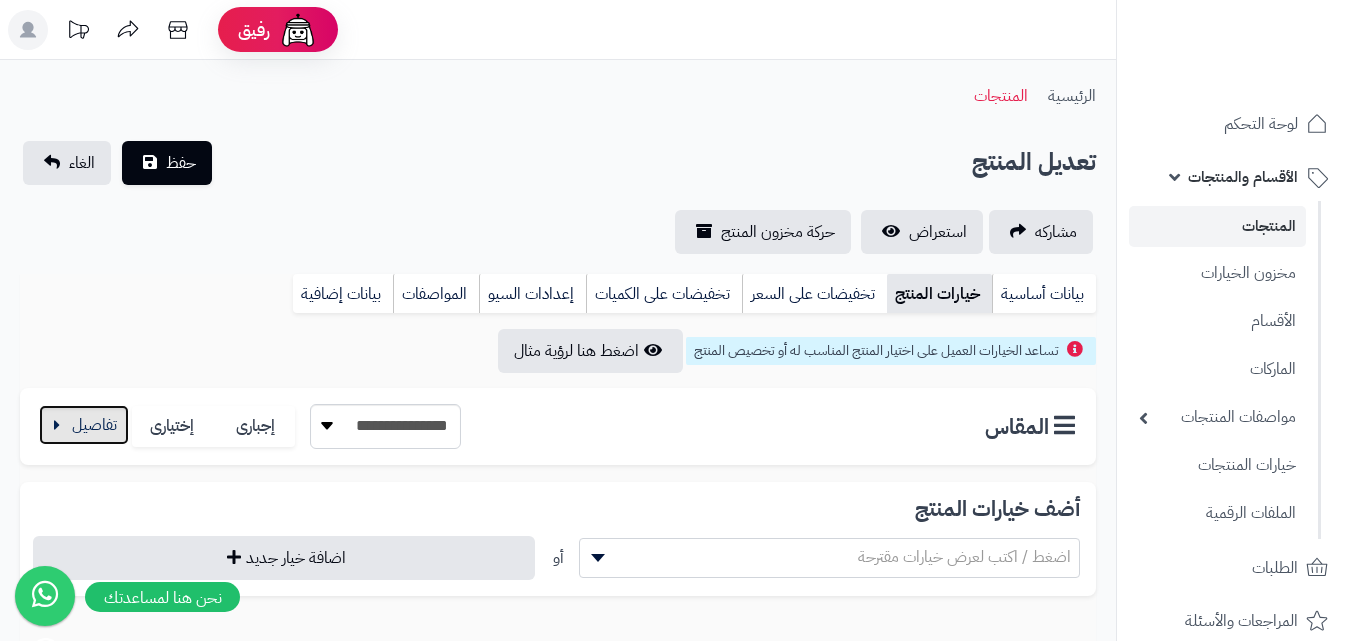 click at bounding box center (84, 425) 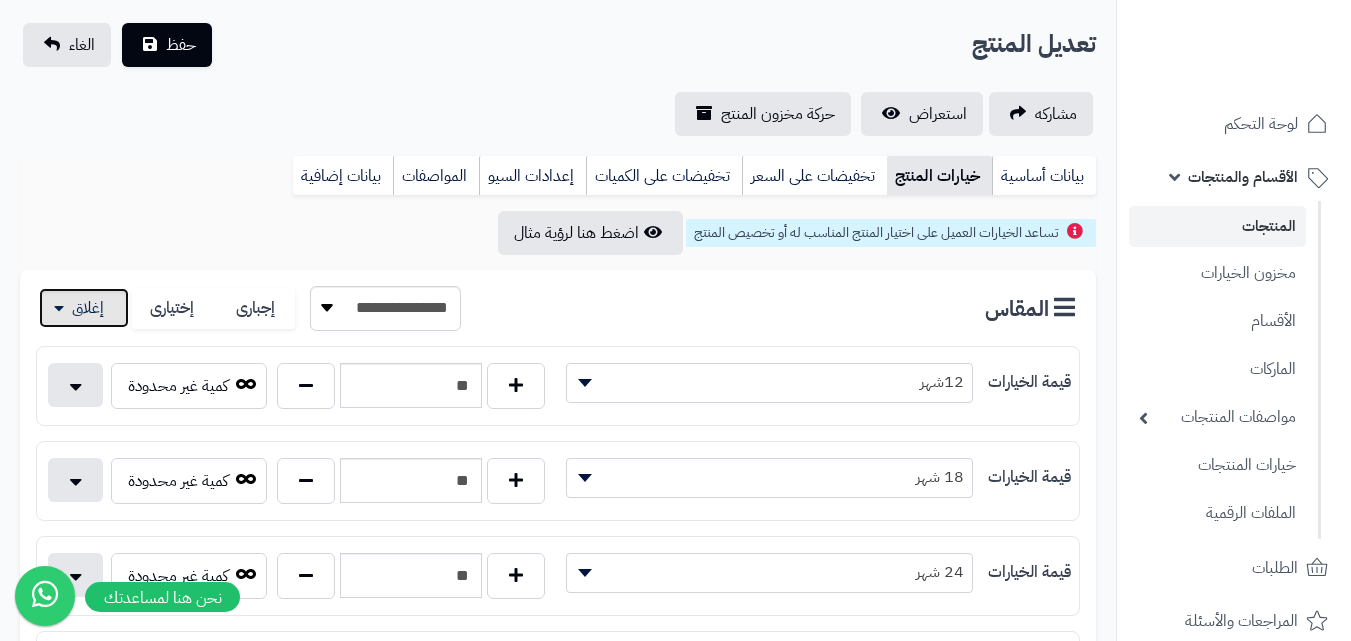 scroll, scrollTop: 300, scrollLeft: 0, axis: vertical 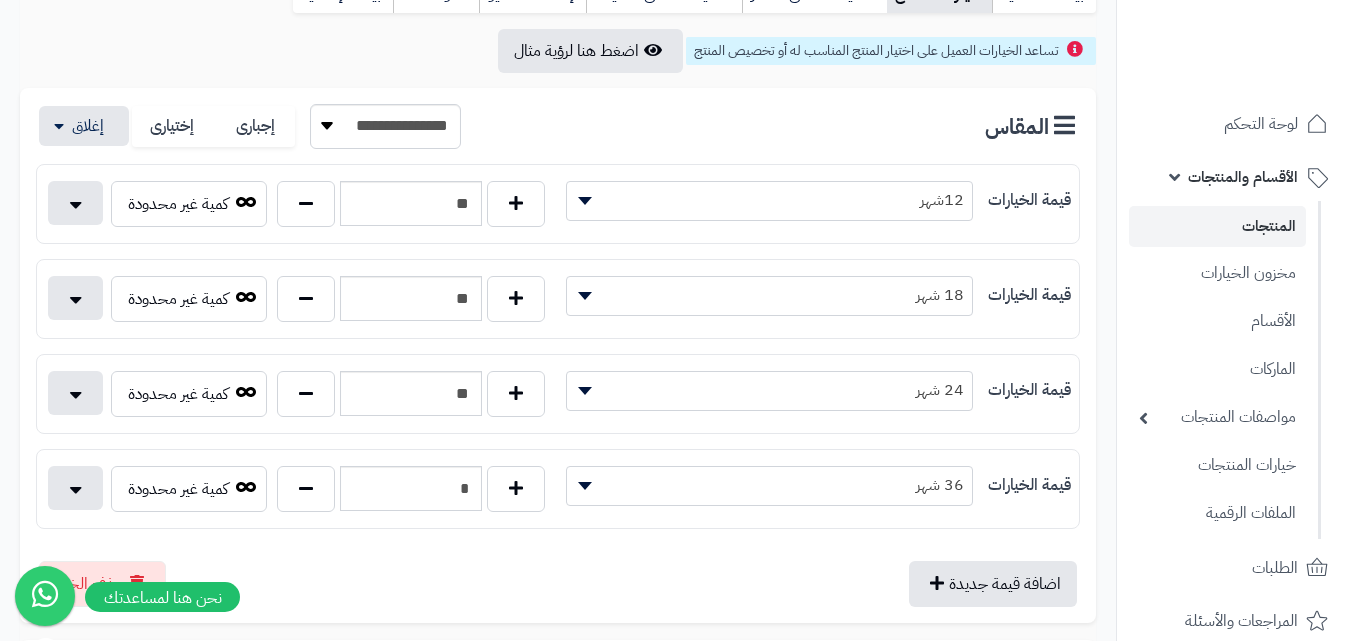 click on "المنتجات" at bounding box center (1217, 226) 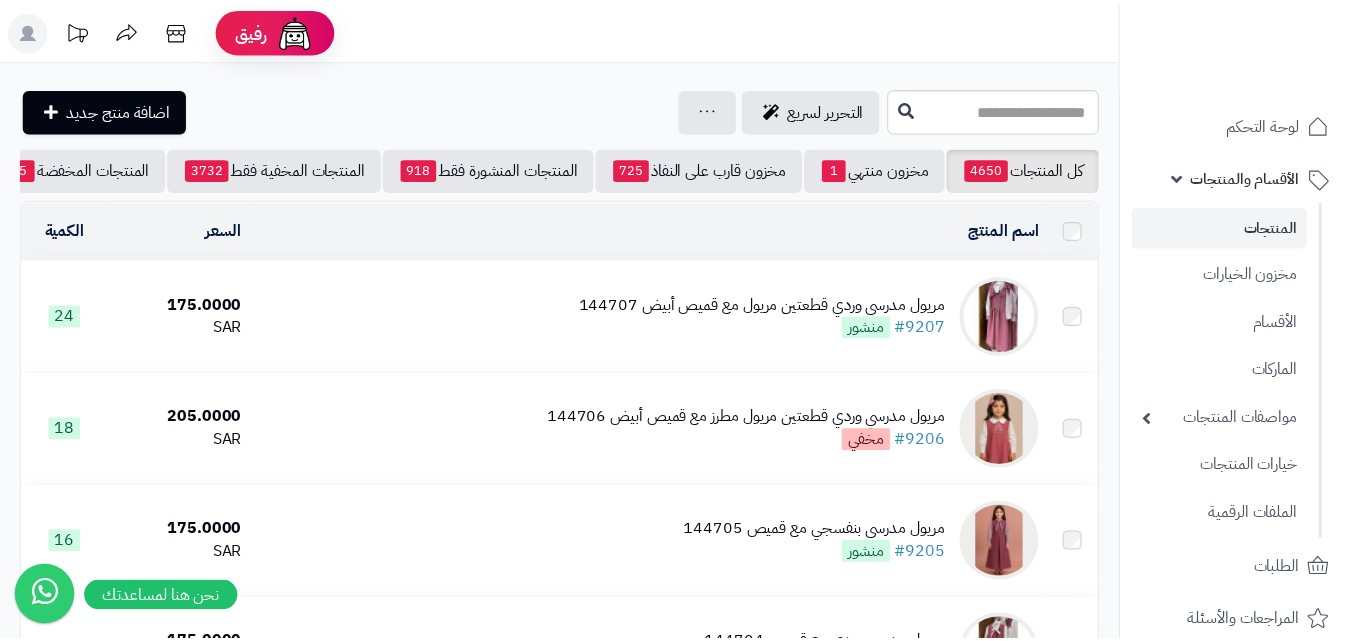 scroll, scrollTop: 0, scrollLeft: 0, axis: both 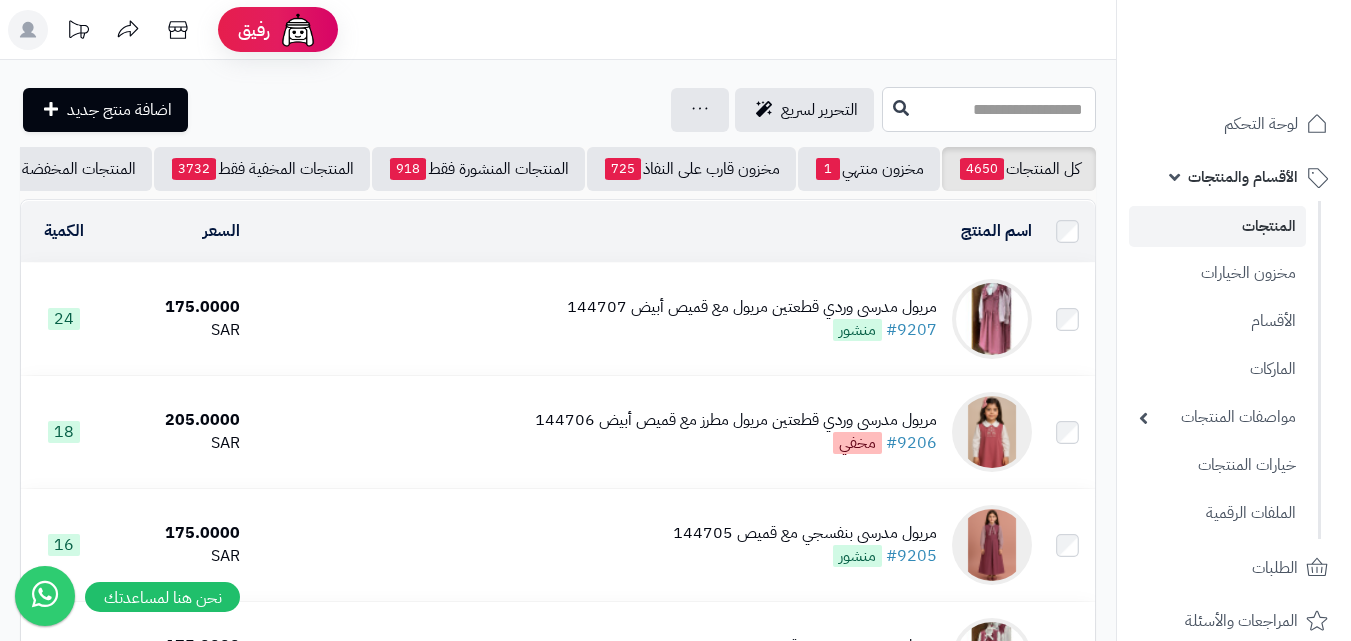 click at bounding box center (989, 109) 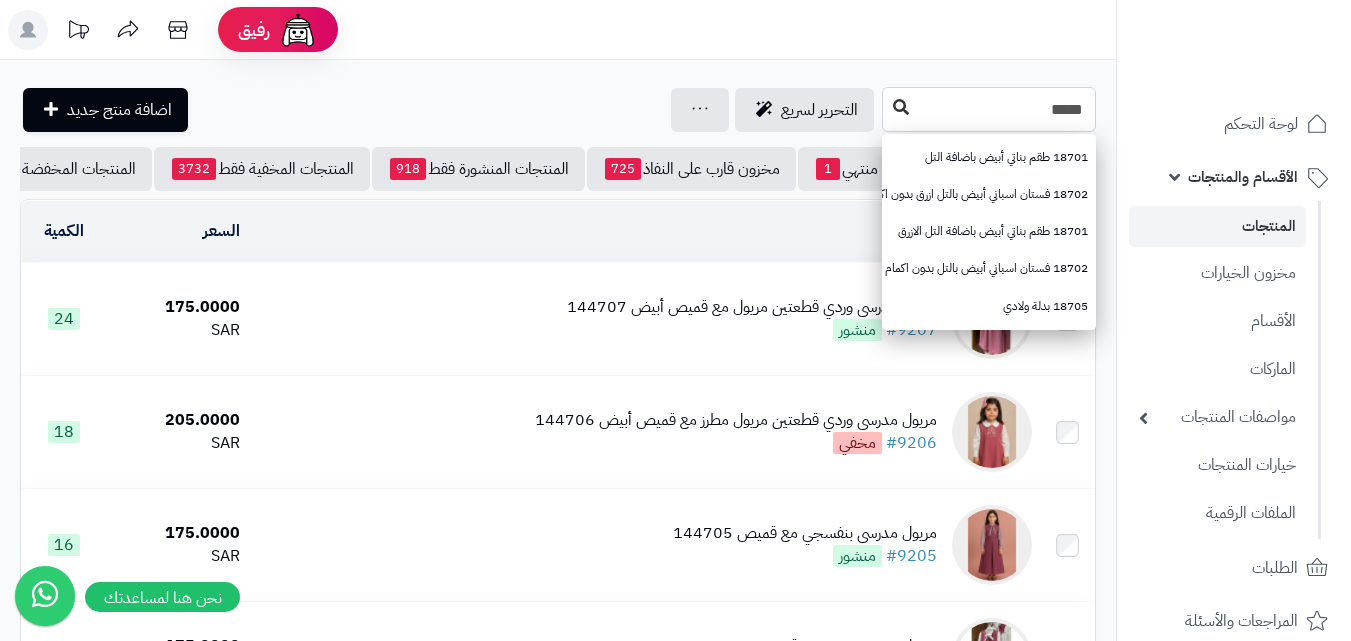 type on "*****" 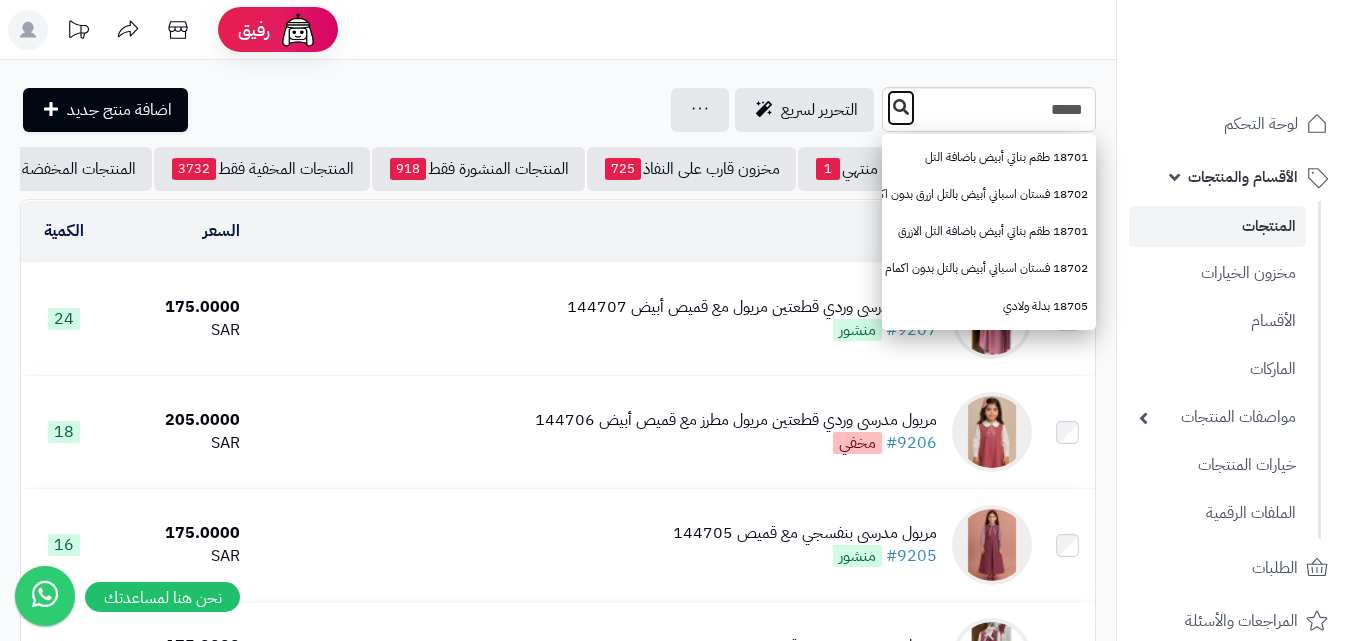 click at bounding box center (901, 107) 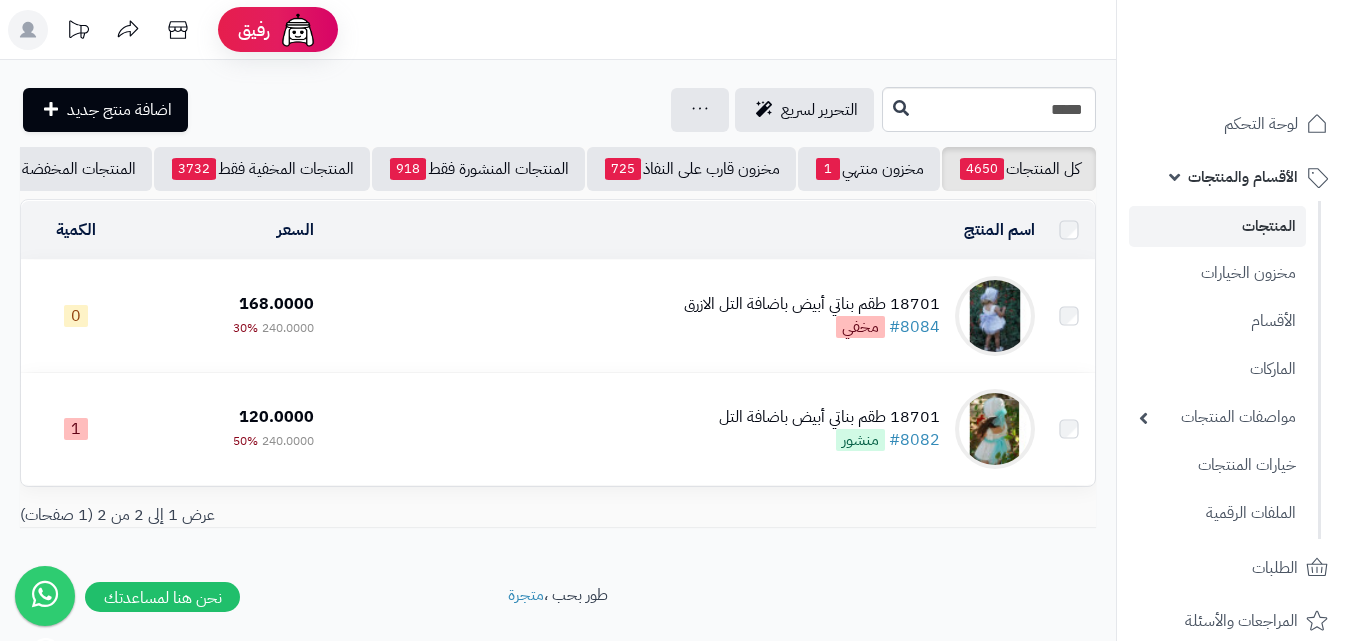 scroll, scrollTop: 0, scrollLeft: 0, axis: both 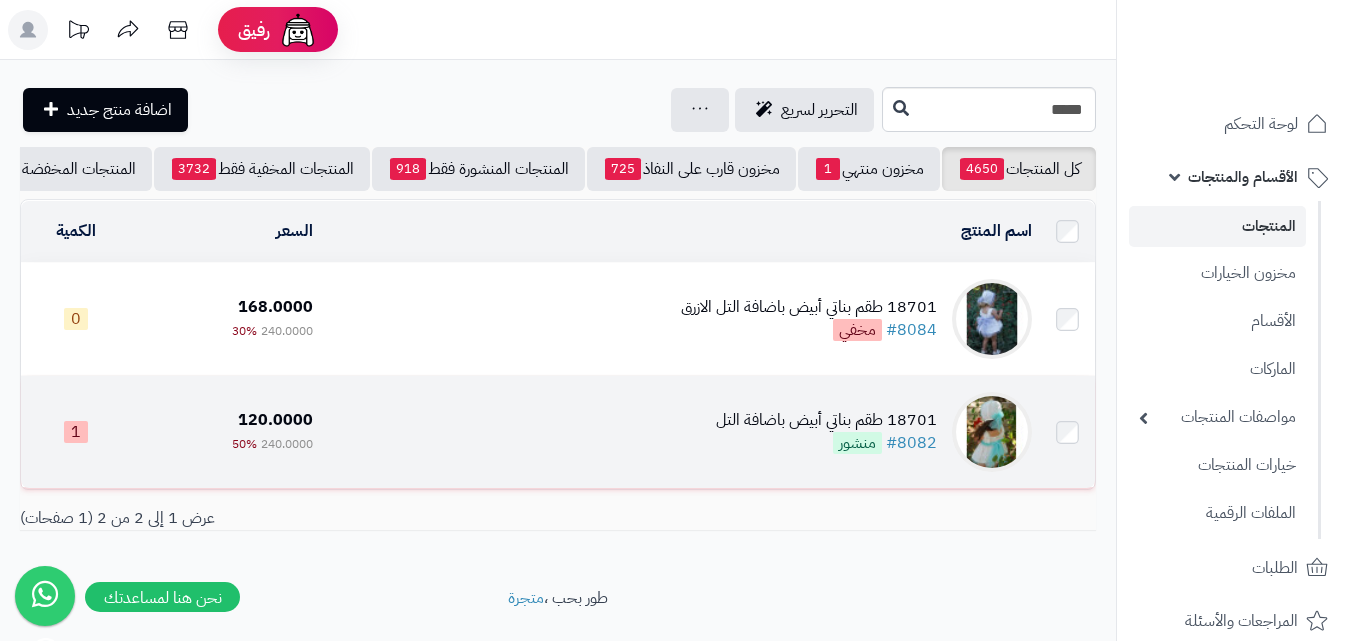 click on "18701 طقم بناتي أبيض باضافة التل
#8082
منشور" at bounding box center [826, 432] 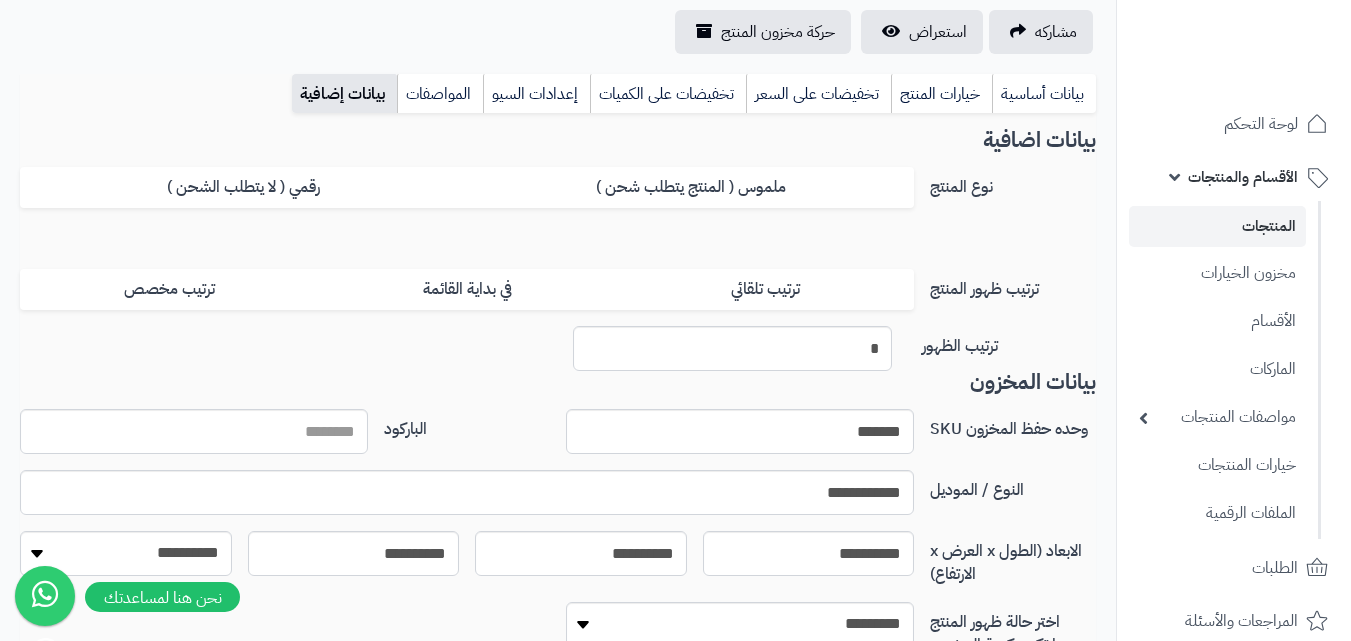 scroll, scrollTop: 0, scrollLeft: 0, axis: both 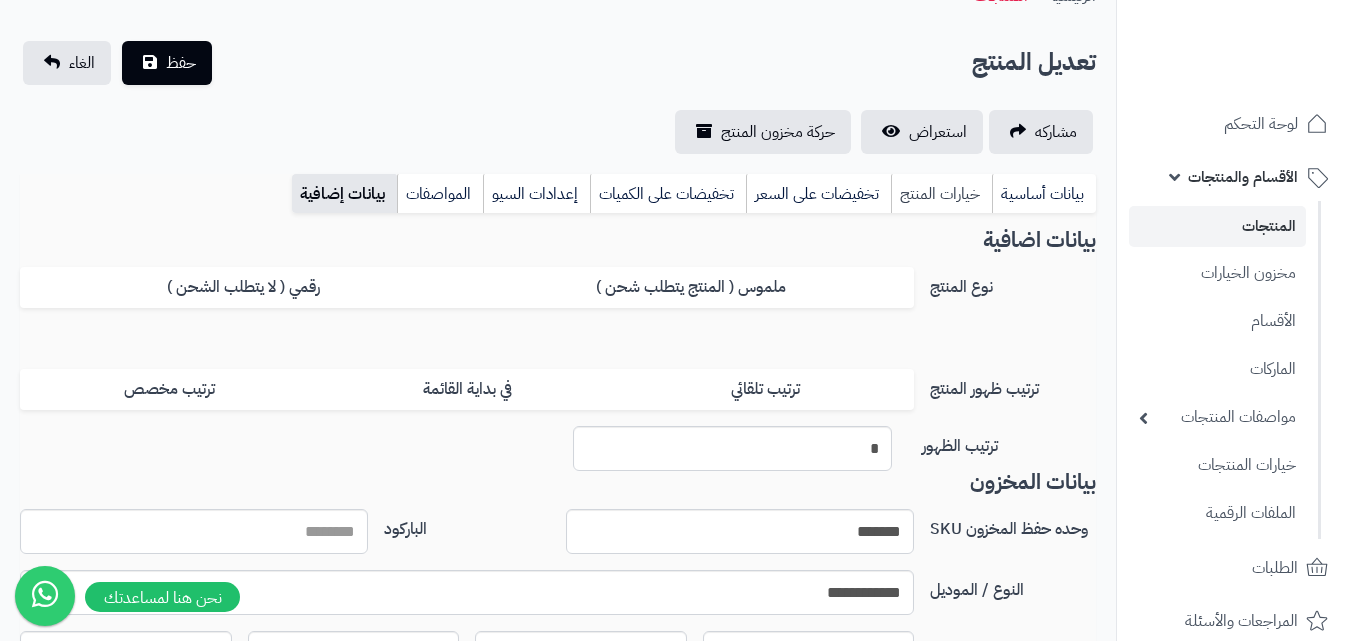 click on "خيارات المنتج" at bounding box center (941, 194) 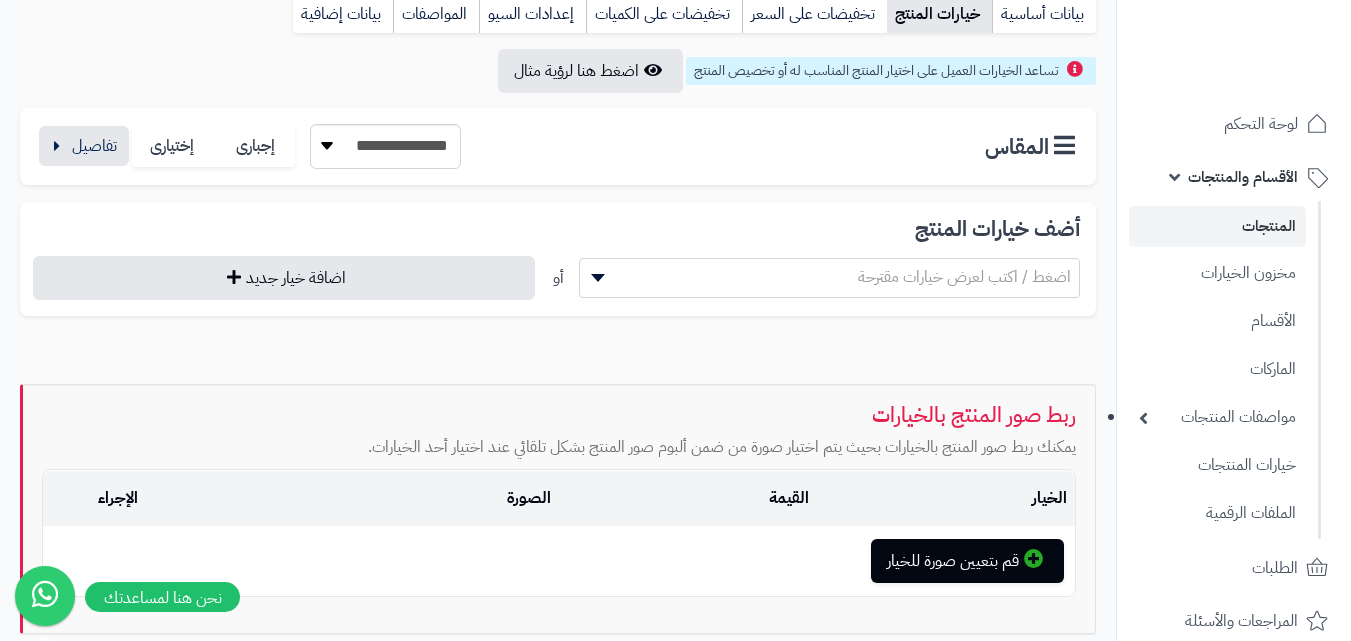scroll, scrollTop: 138, scrollLeft: 0, axis: vertical 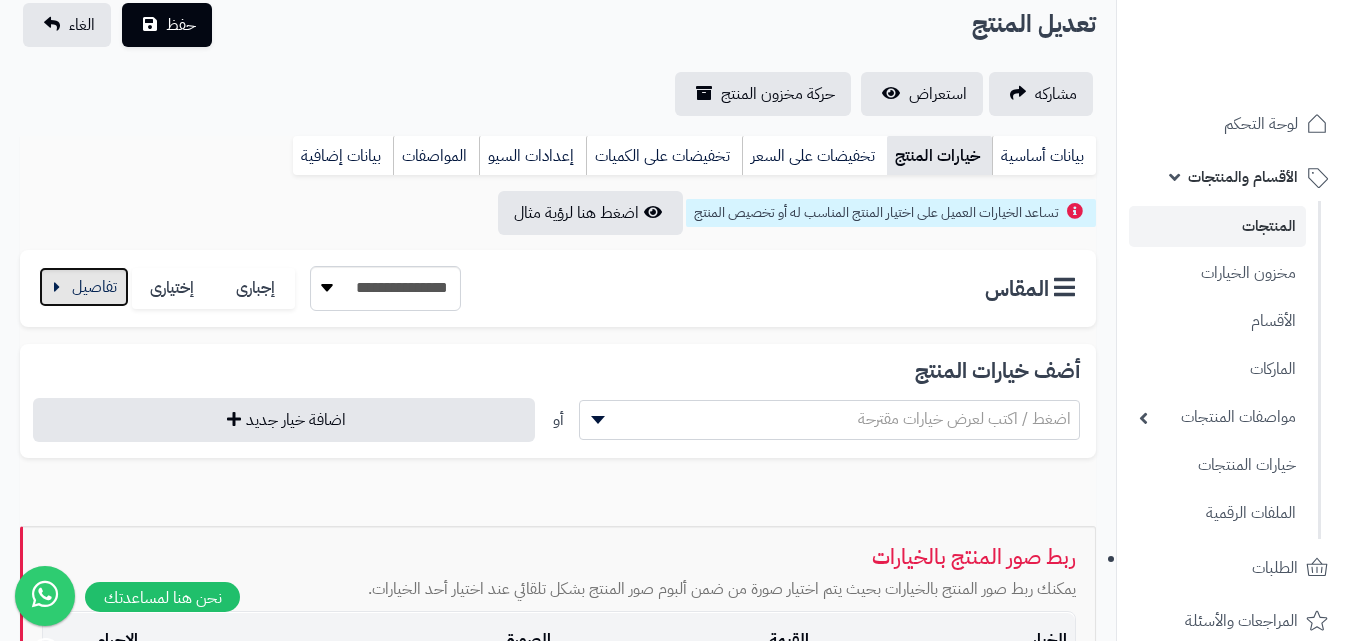 click at bounding box center [84, 287] 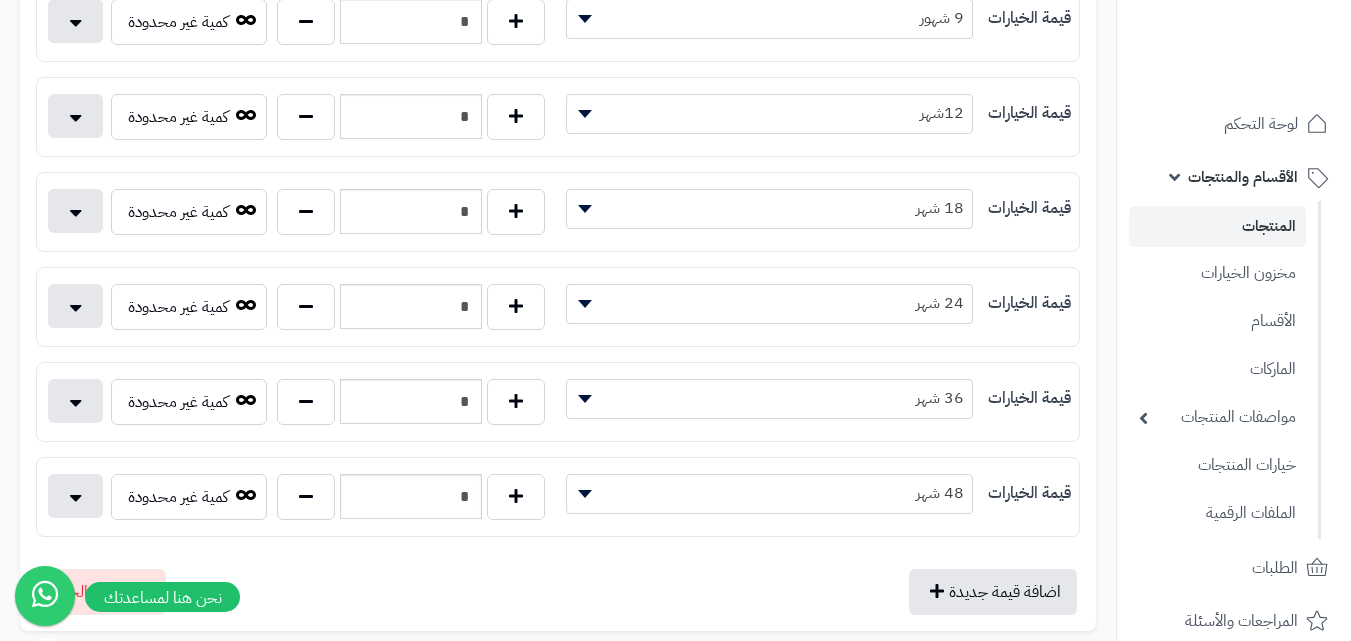 scroll, scrollTop: 700, scrollLeft: 0, axis: vertical 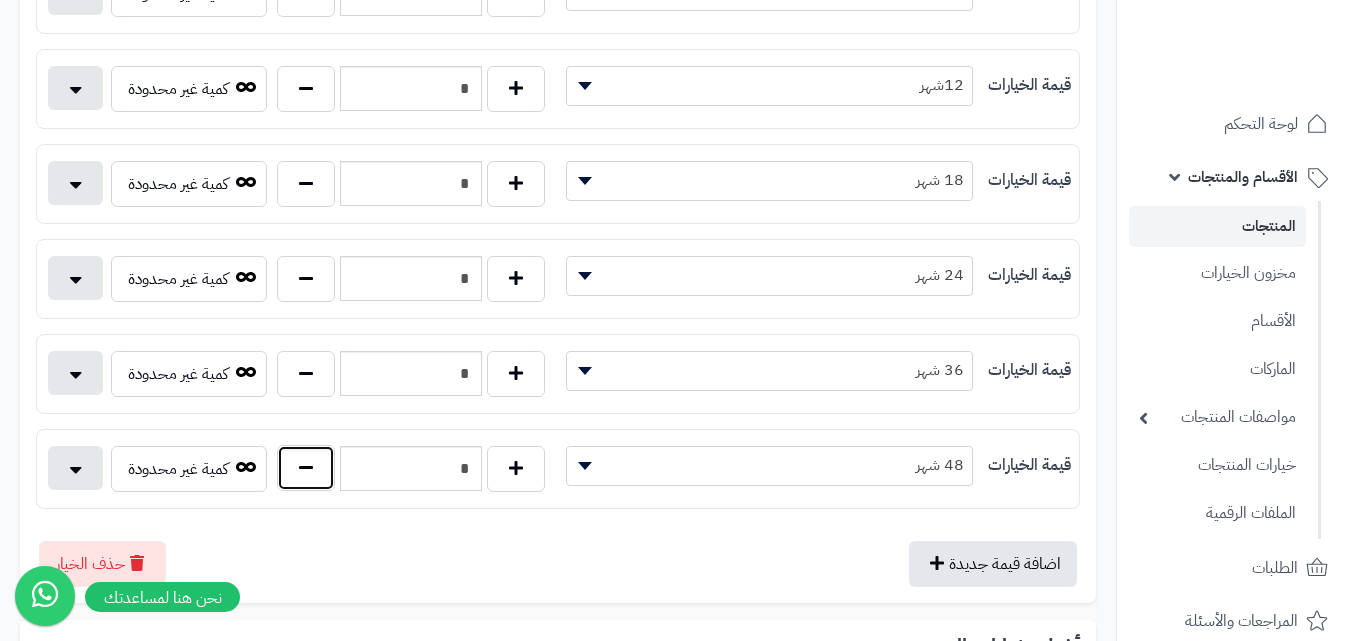 click at bounding box center (306, 468) 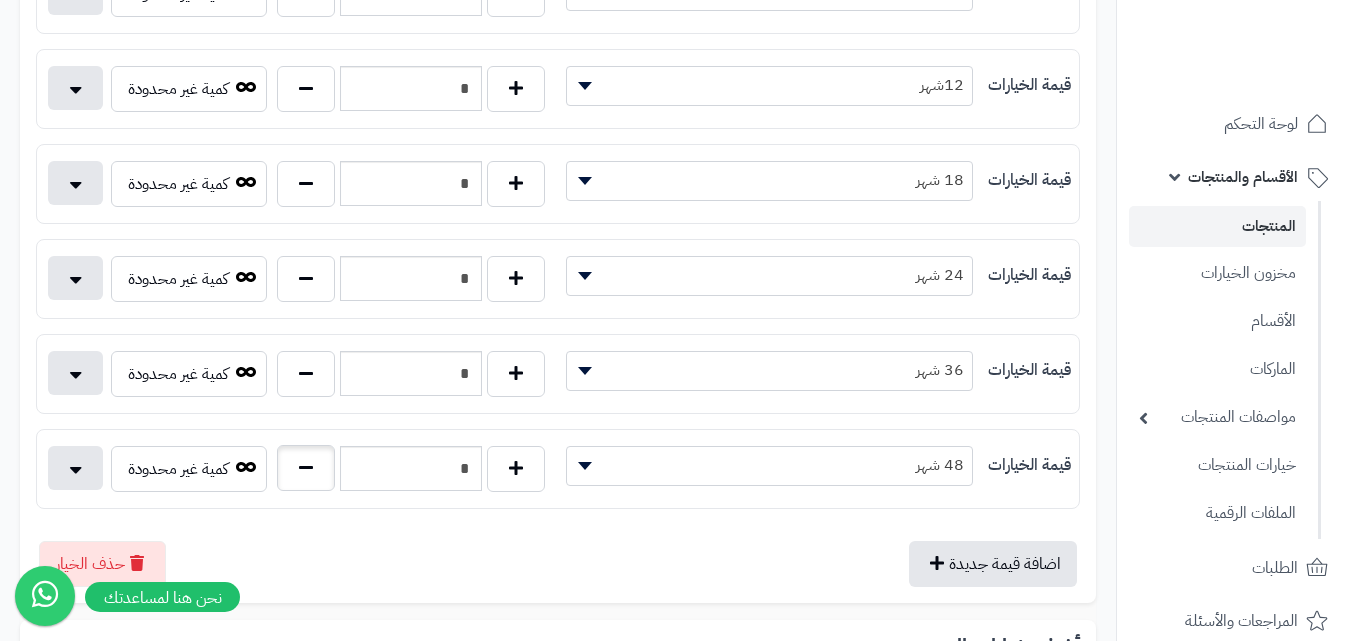 type on "*" 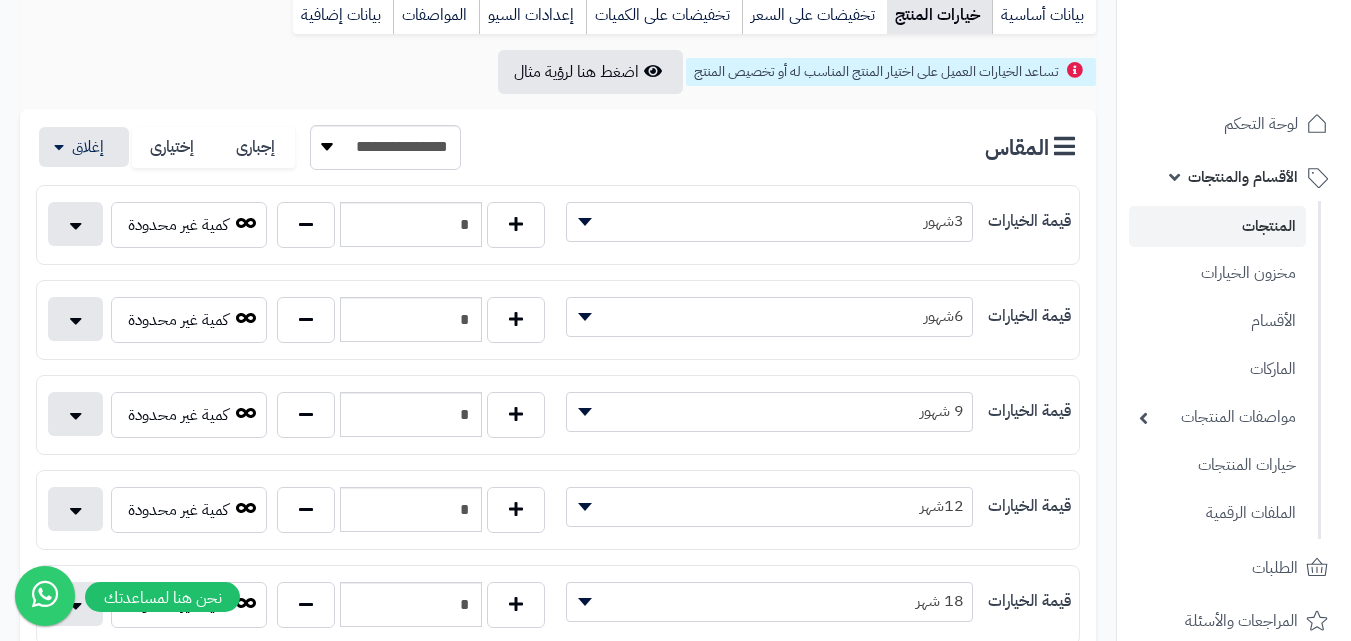 scroll, scrollTop: 0, scrollLeft: 0, axis: both 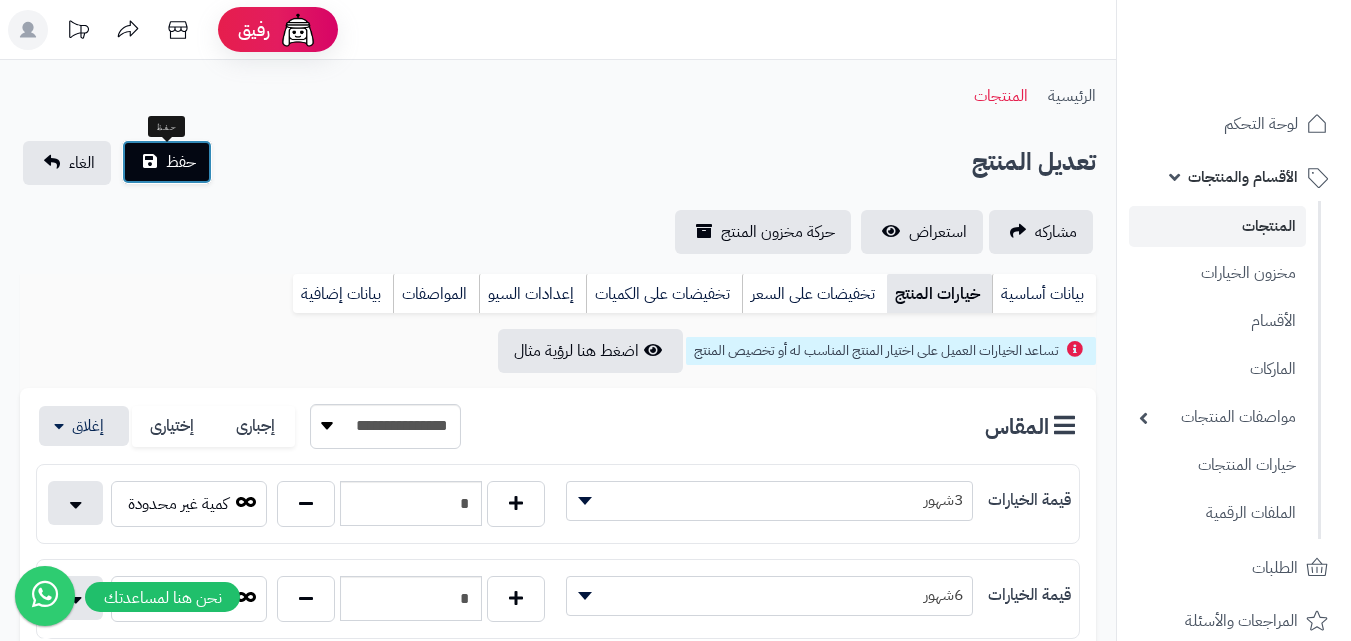 click on "حفظ" at bounding box center [181, 162] 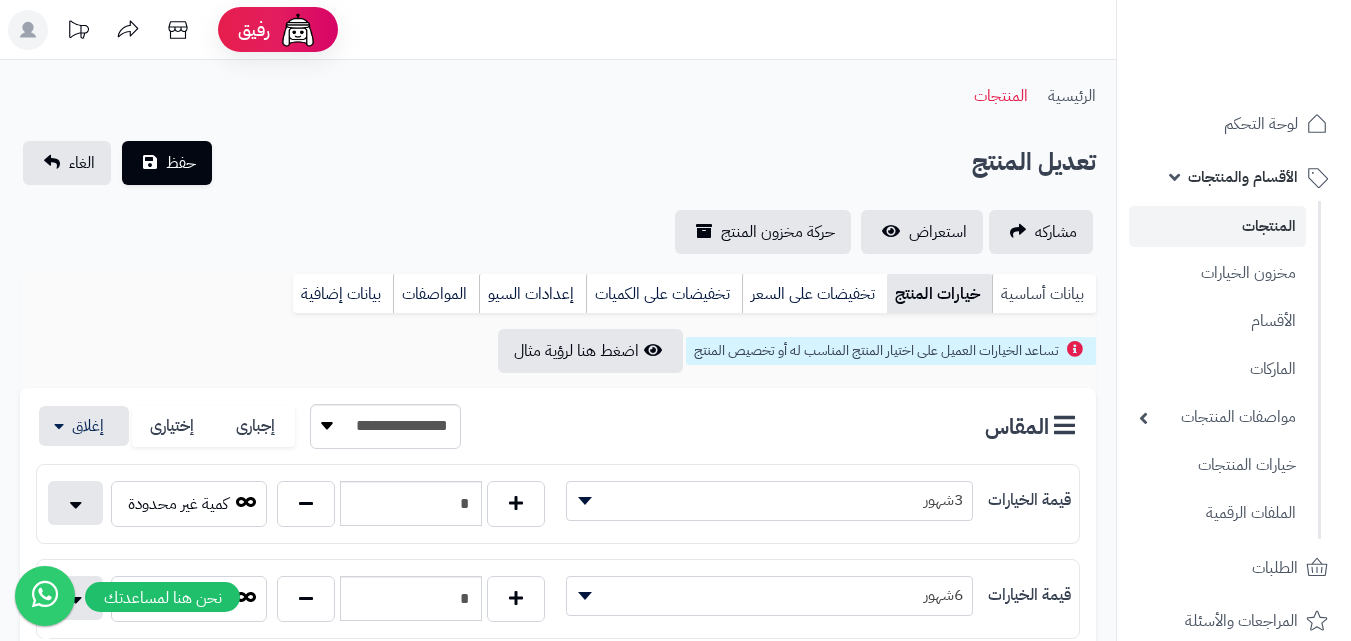 click on "بيانات أساسية" at bounding box center (1044, 294) 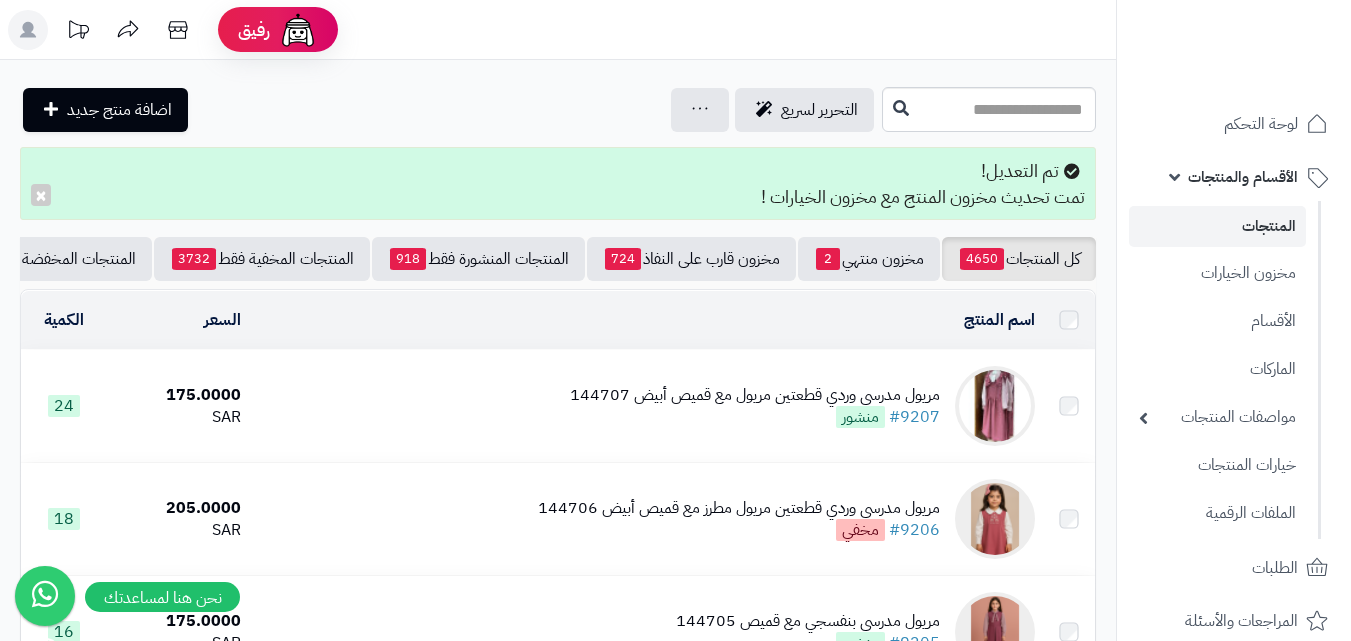 scroll, scrollTop: 0, scrollLeft: 0, axis: both 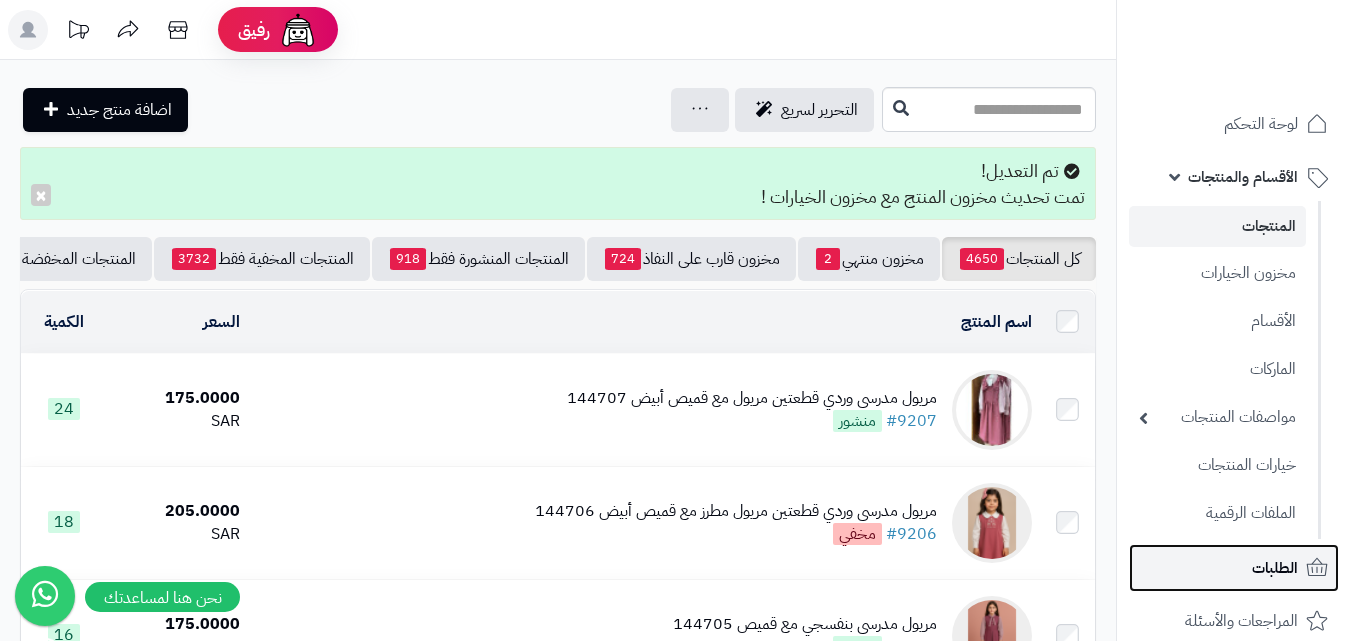 click on "الطلبات" at bounding box center (1275, 568) 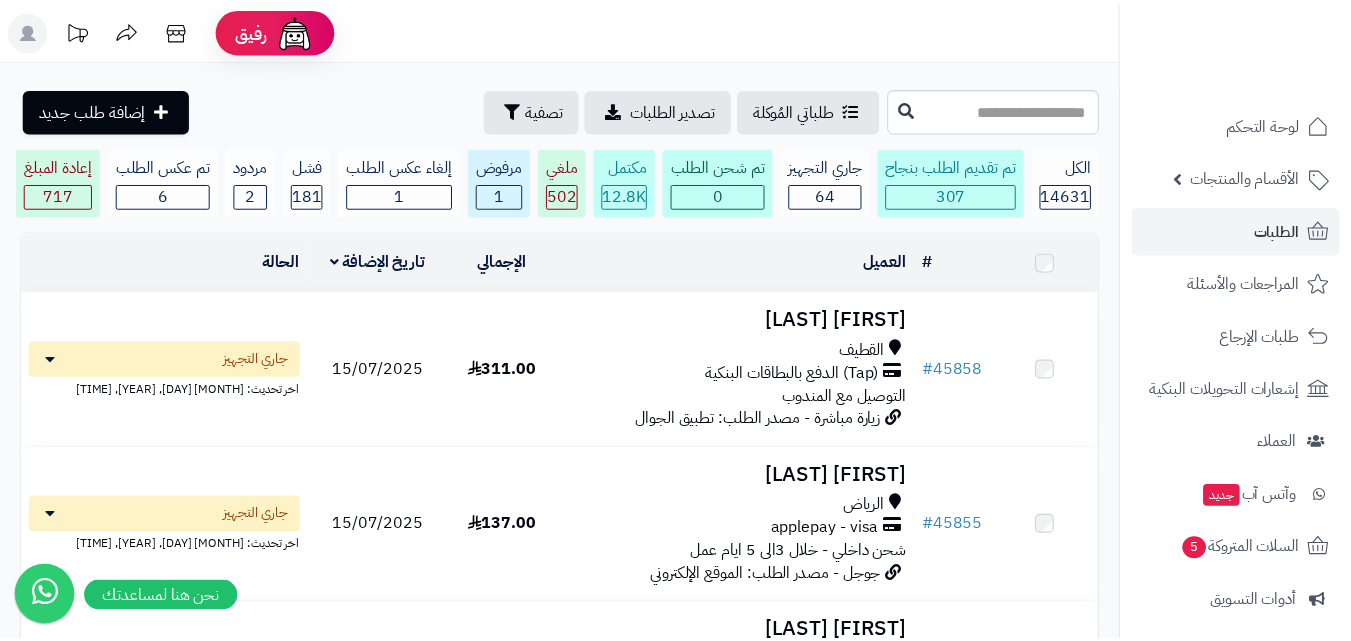 scroll, scrollTop: 0, scrollLeft: 0, axis: both 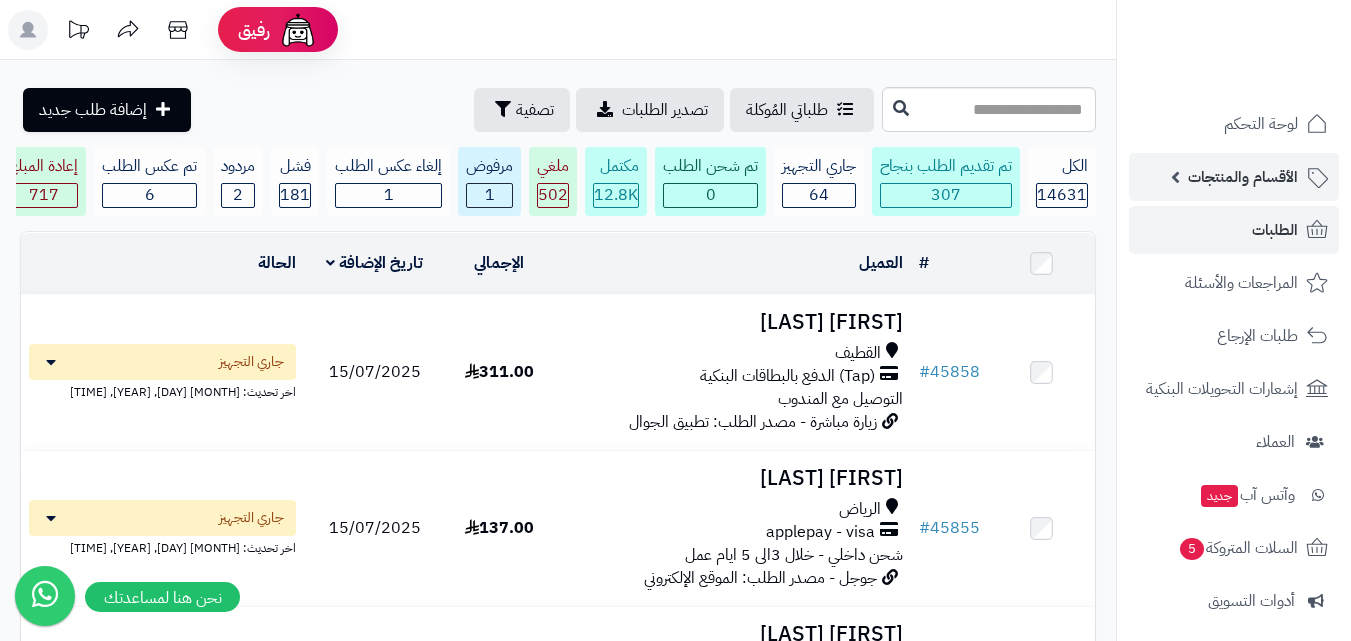 click on "الأقسام والمنتجات" at bounding box center [1243, 177] 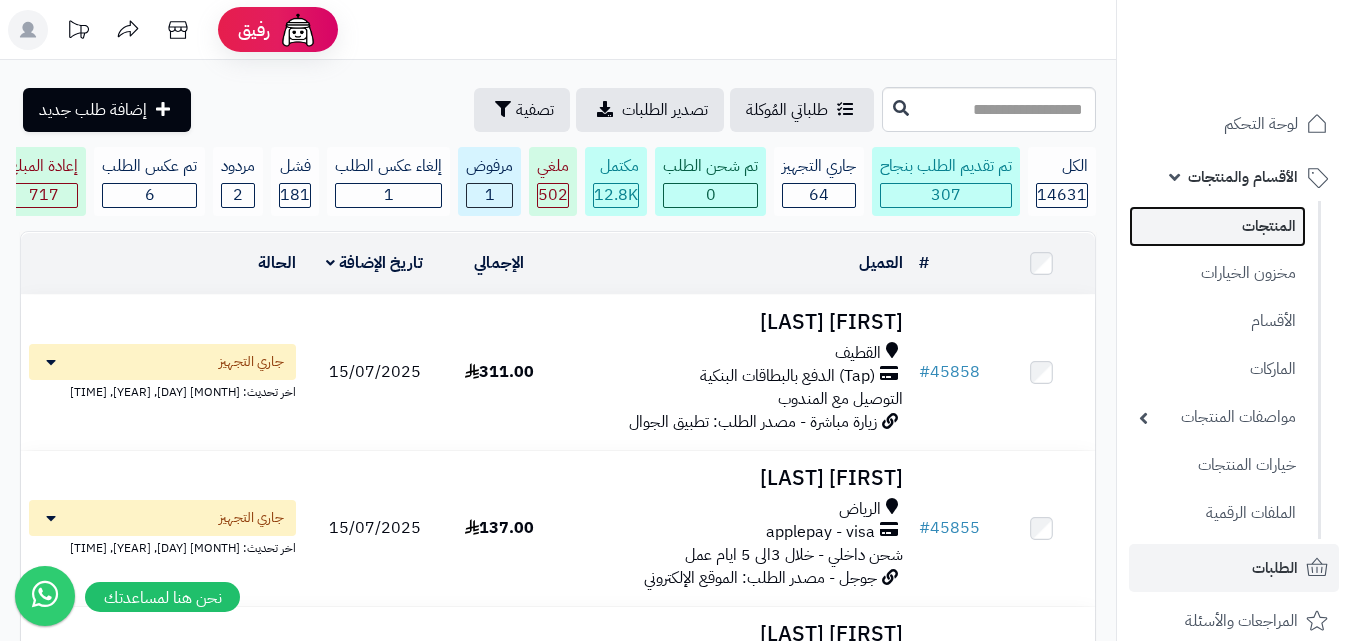 click on "المنتجات" at bounding box center [1217, 226] 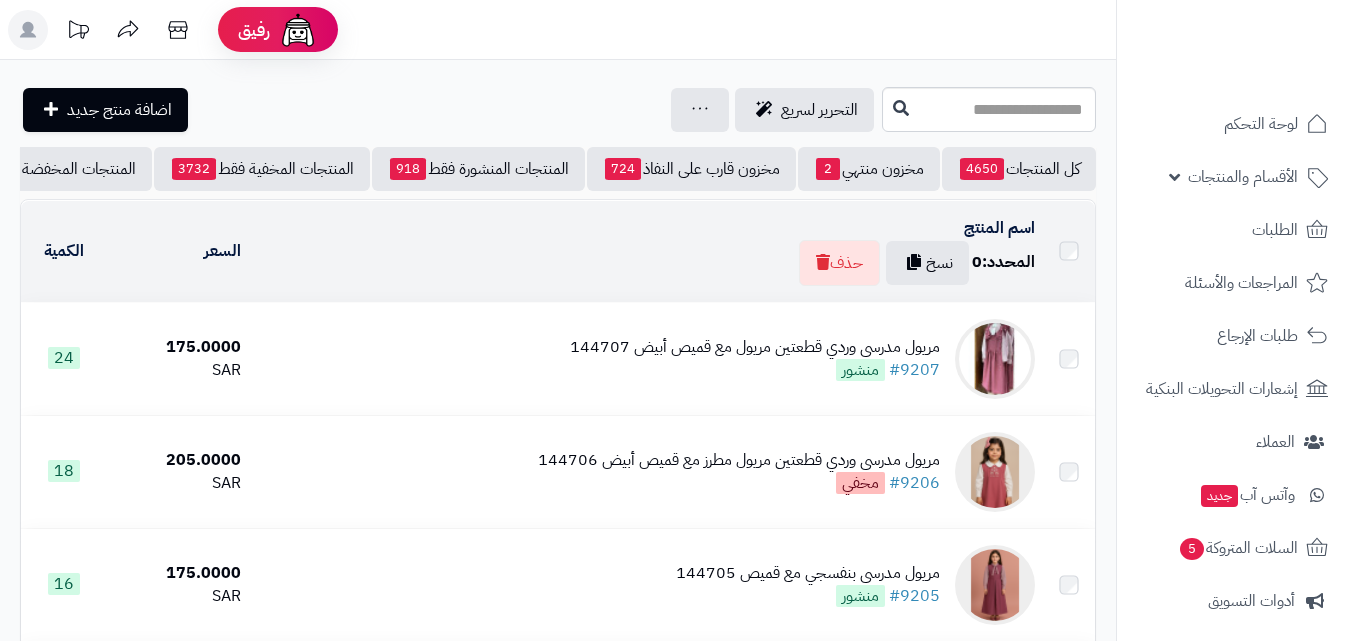 scroll, scrollTop: 0, scrollLeft: 0, axis: both 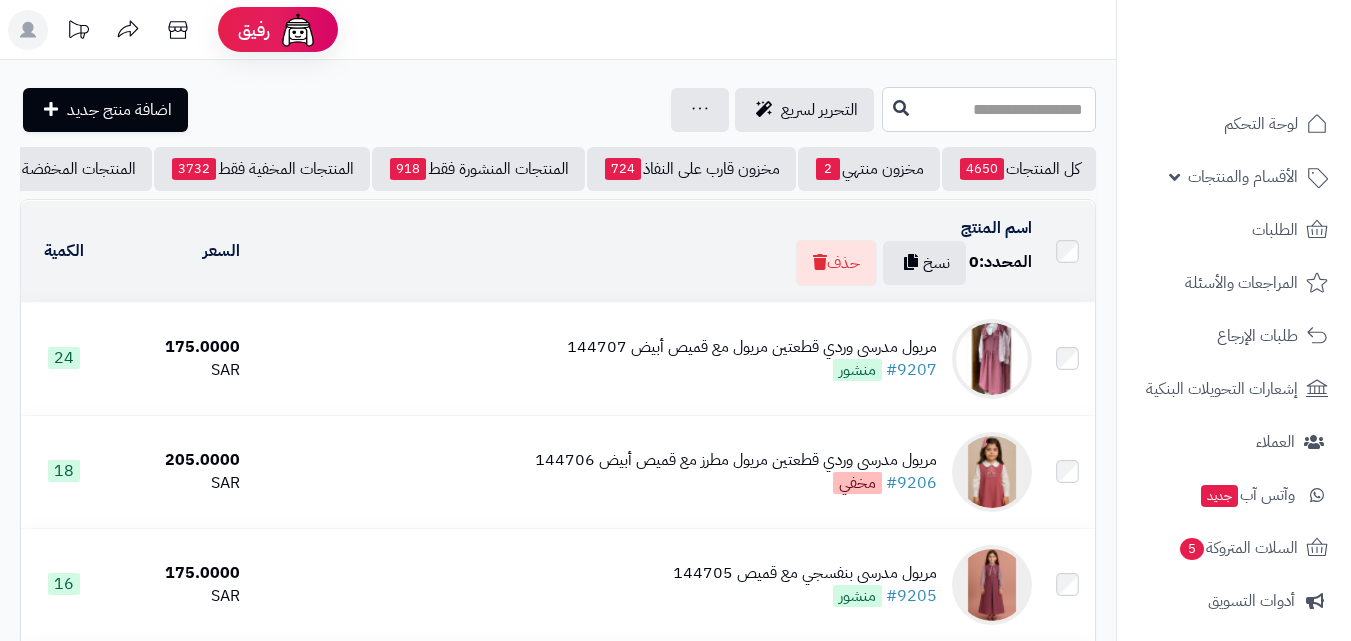 click at bounding box center [989, 109] 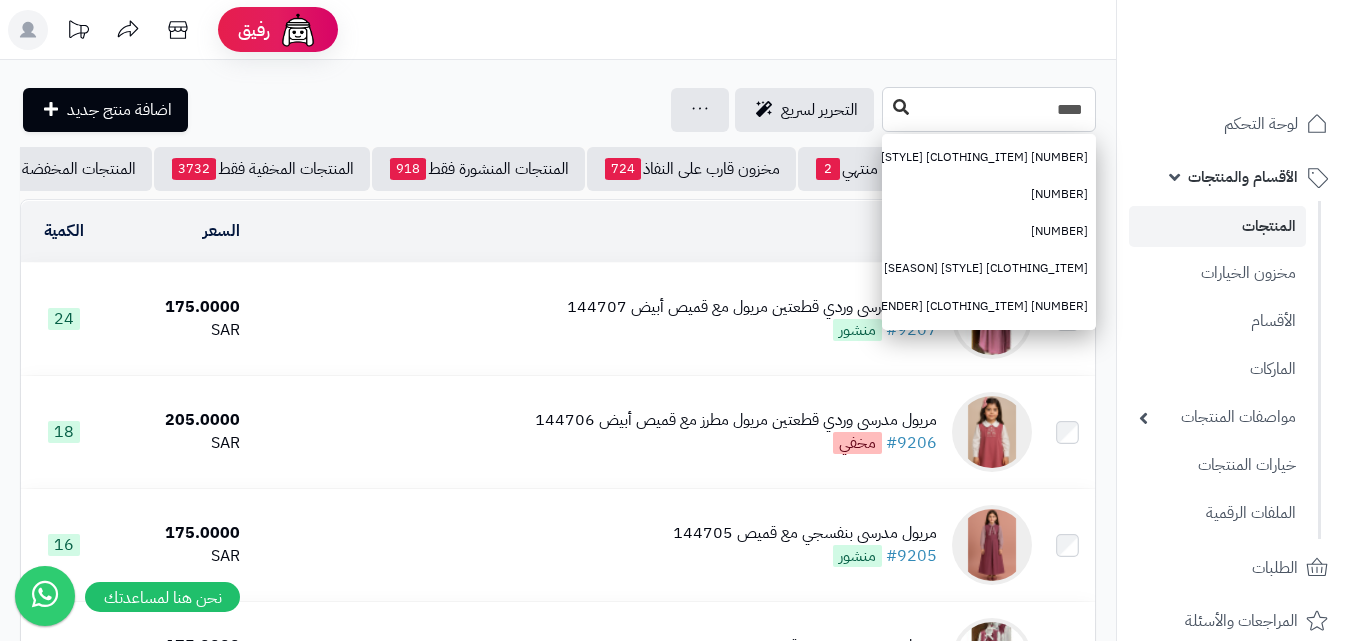 type on "****" 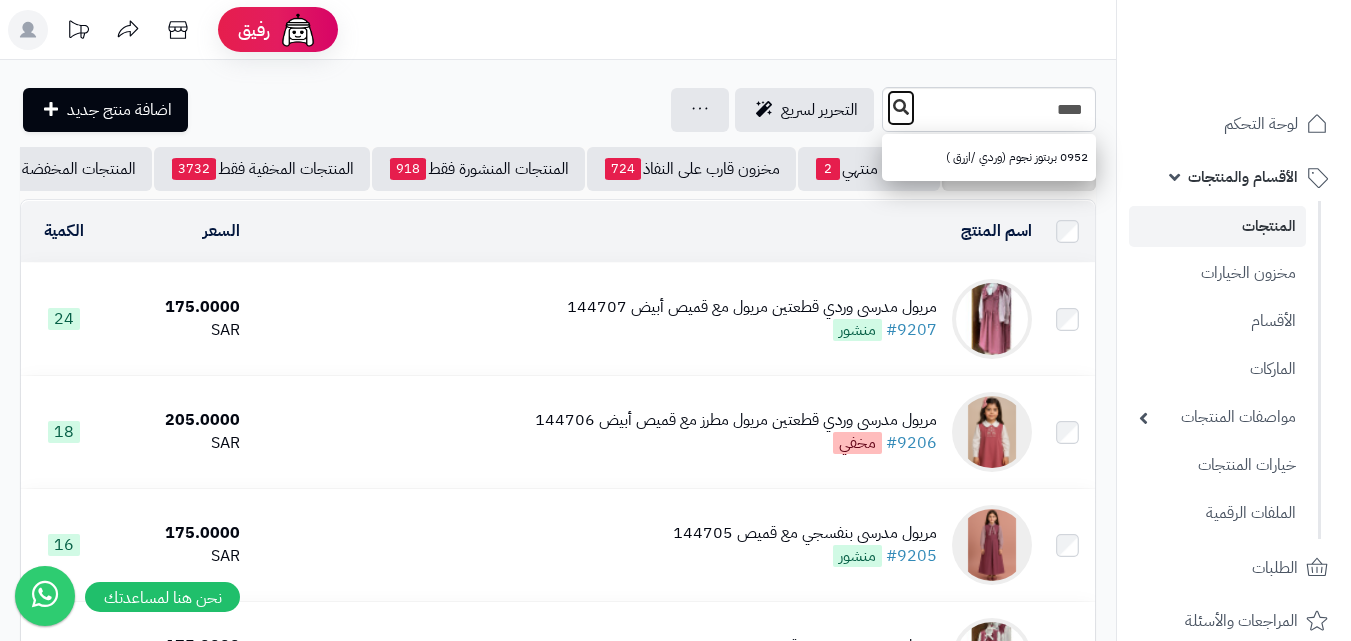 click at bounding box center (901, 107) 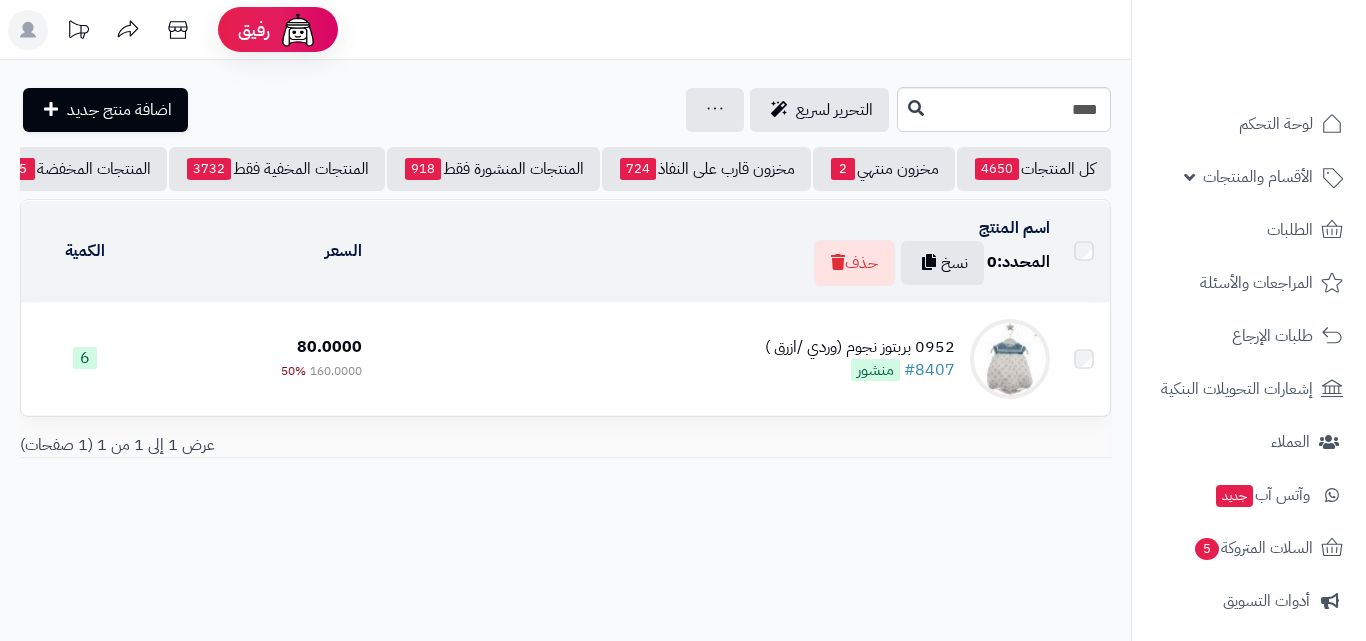 scroll, scrollTop: 0, scrollLeft: 0, axis: both 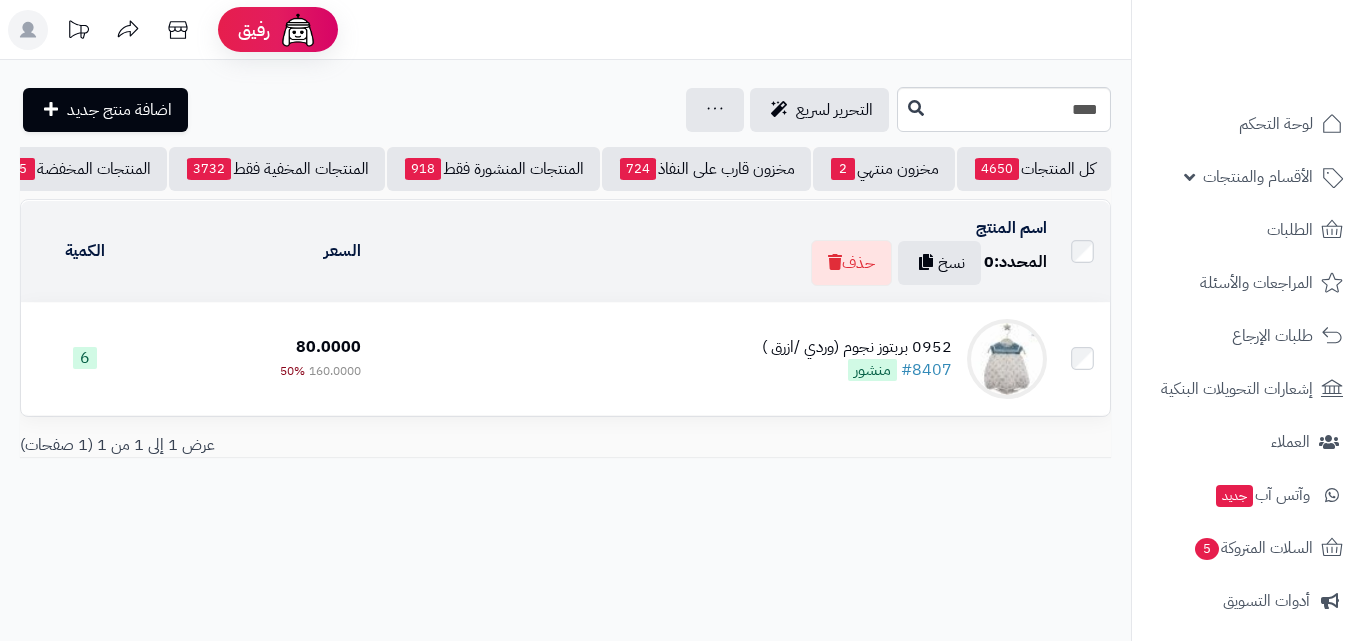 click on "0952 بربتوز نجوم (وردي /ازرق )
#8407
منشور" at bounding box center (857, 359) 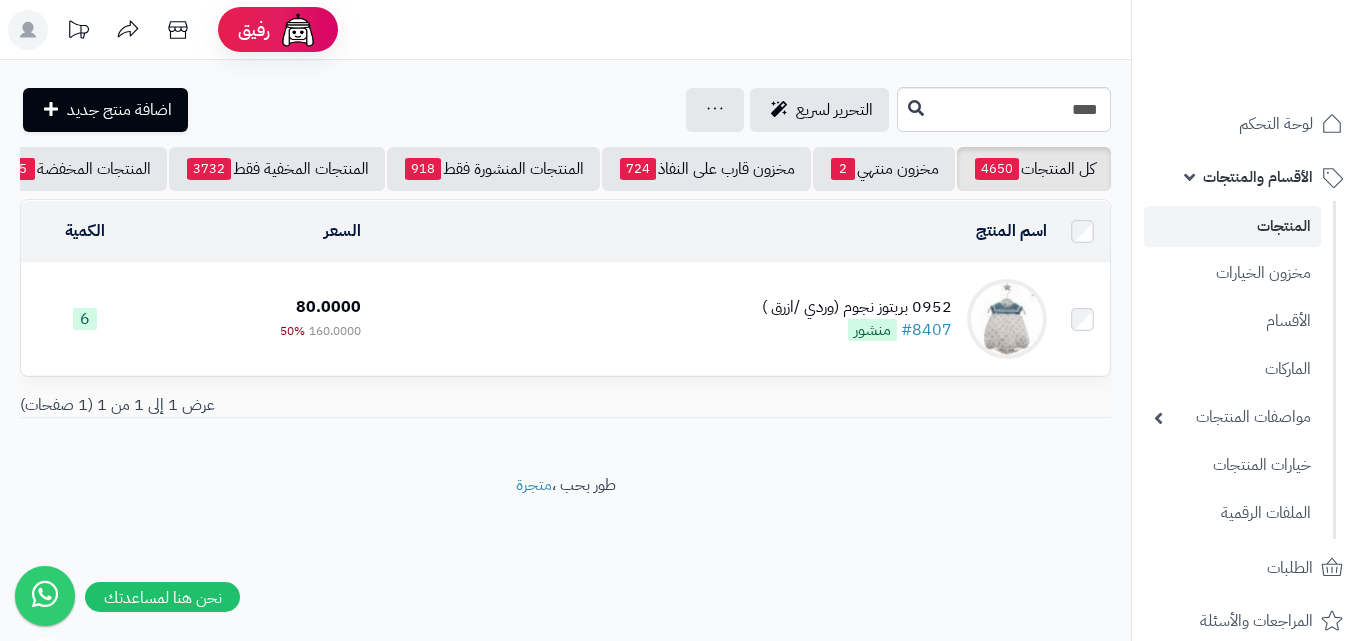 click on "0952 بربتوز نجوم (وردي /ازرق )" at bounding box center [857, 307] 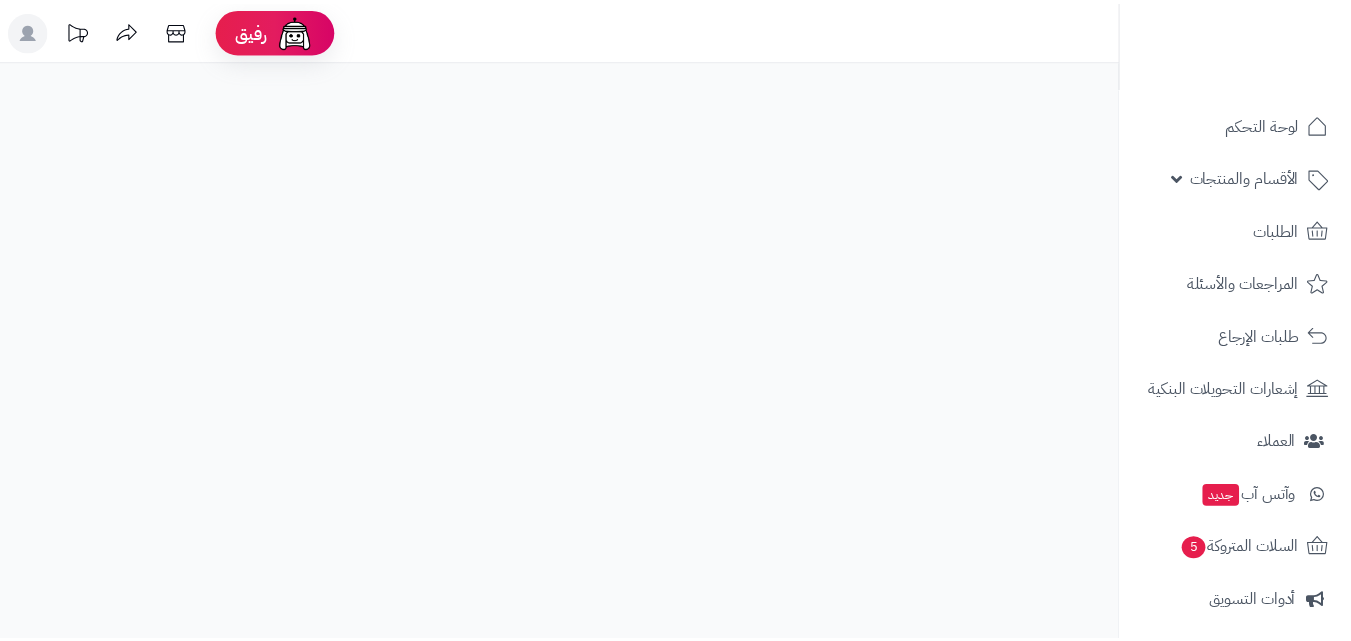 scroll, scrollTop: 0, scrollLeft: 0, axis: both 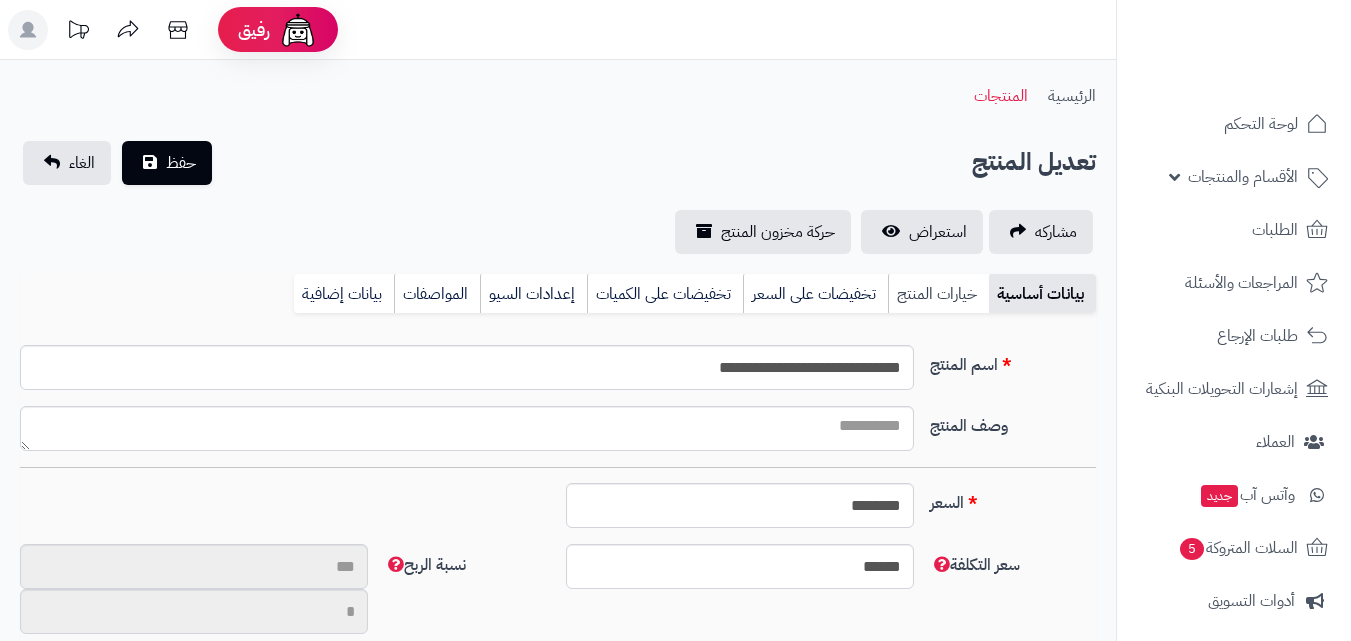 click on "خيارات المنتج" at bounding box center (938, 294) 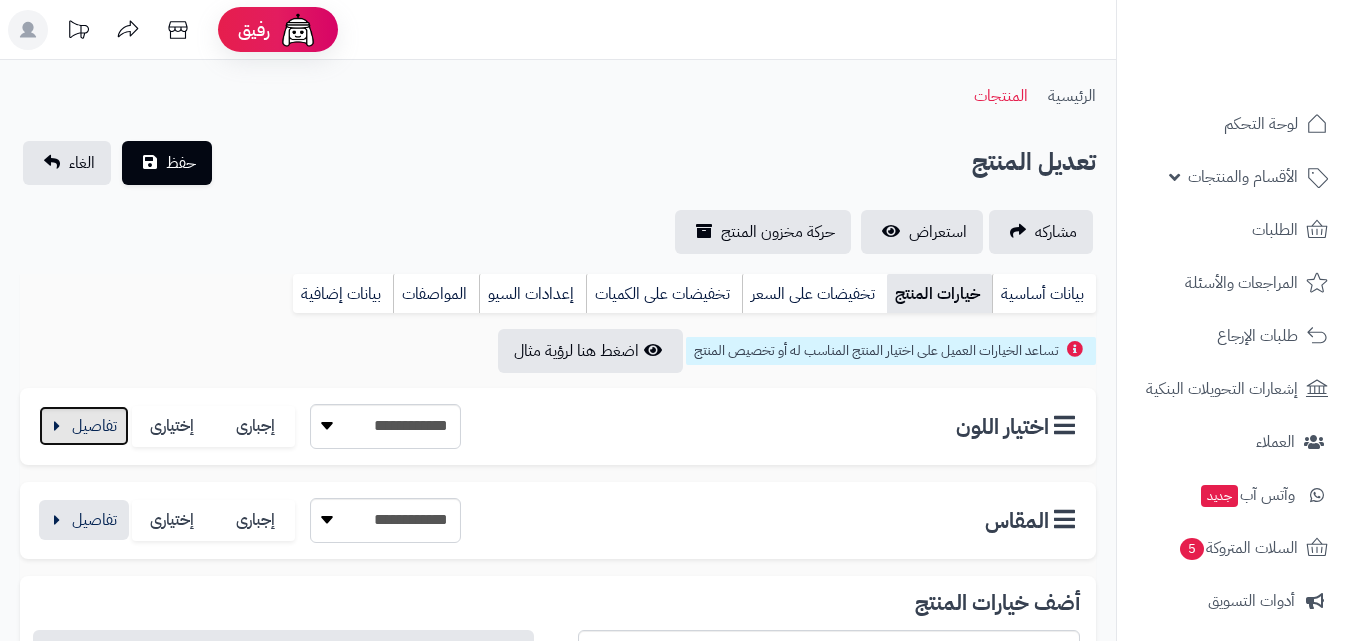 click at bounding box center [84, 426] 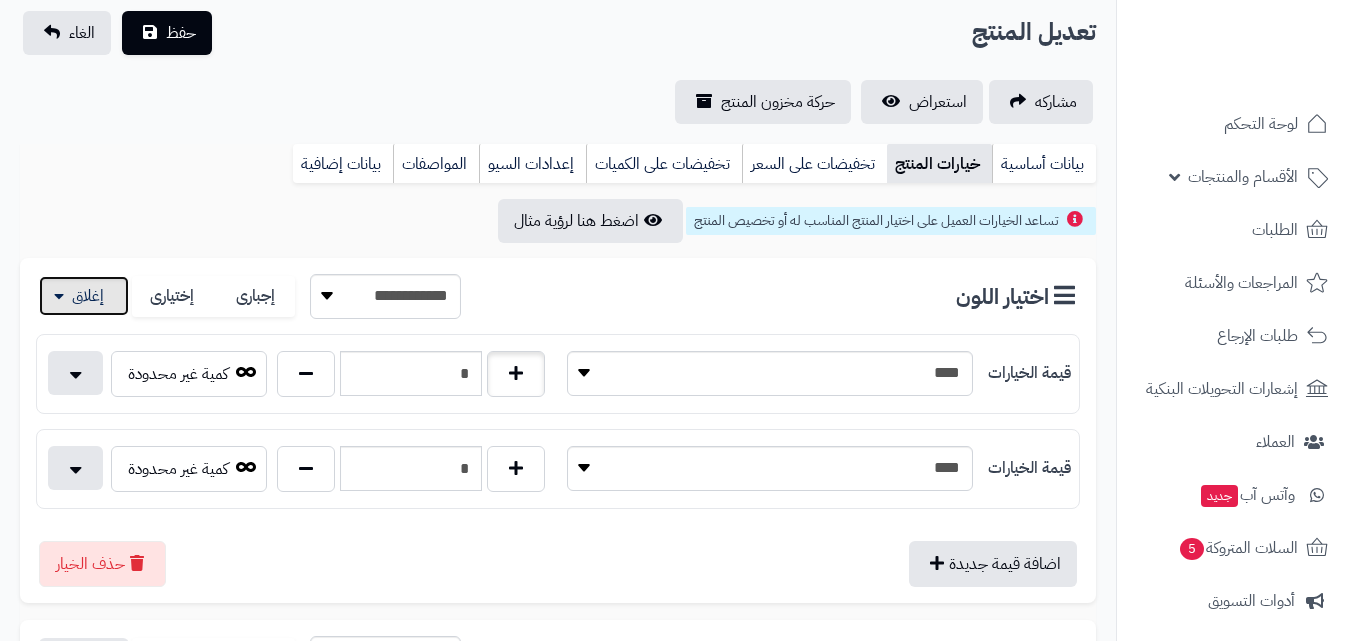 scroll, scrollTop: 200, scrollLeft: 0, axis: vertical 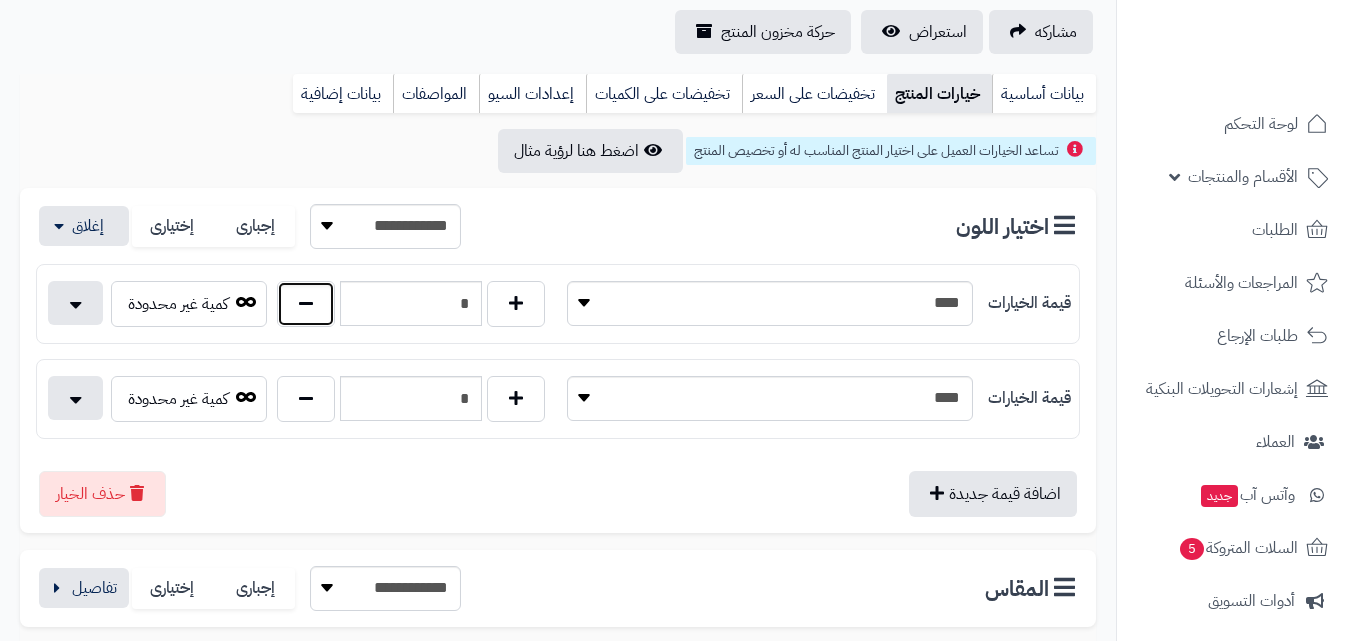 click at bounding box center (306, 304) 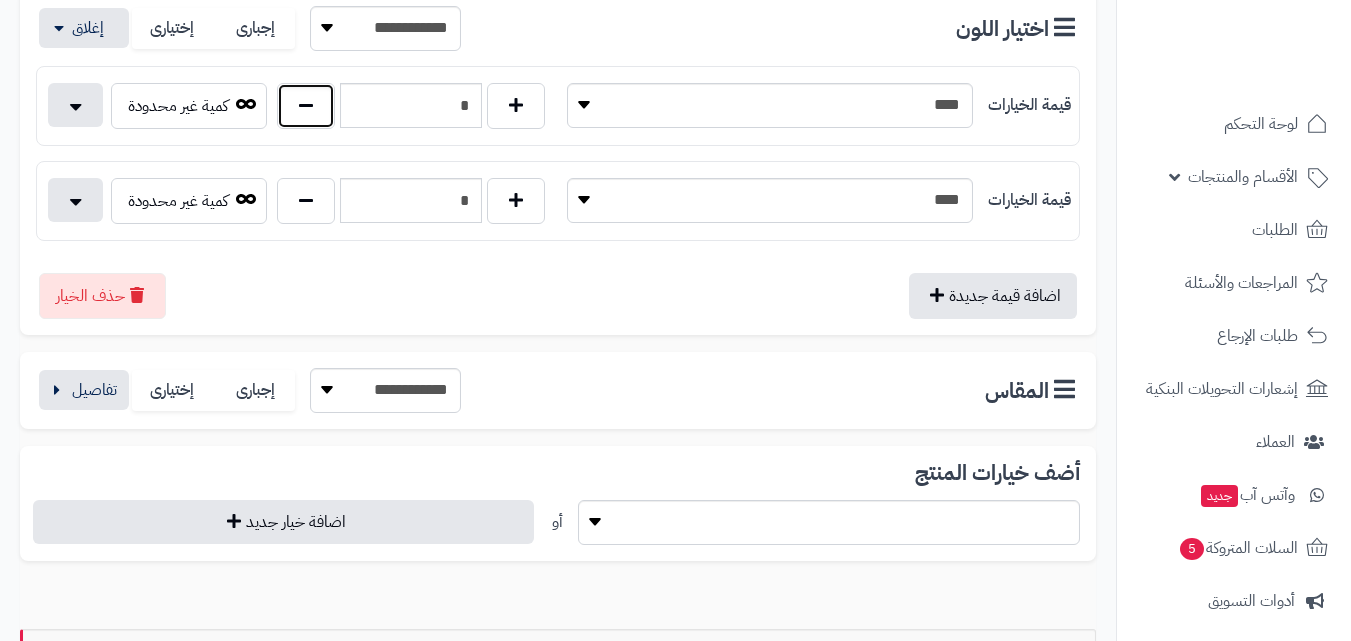 scroll, scrollTop: 400, scrollLeft: 0, axis: vertical 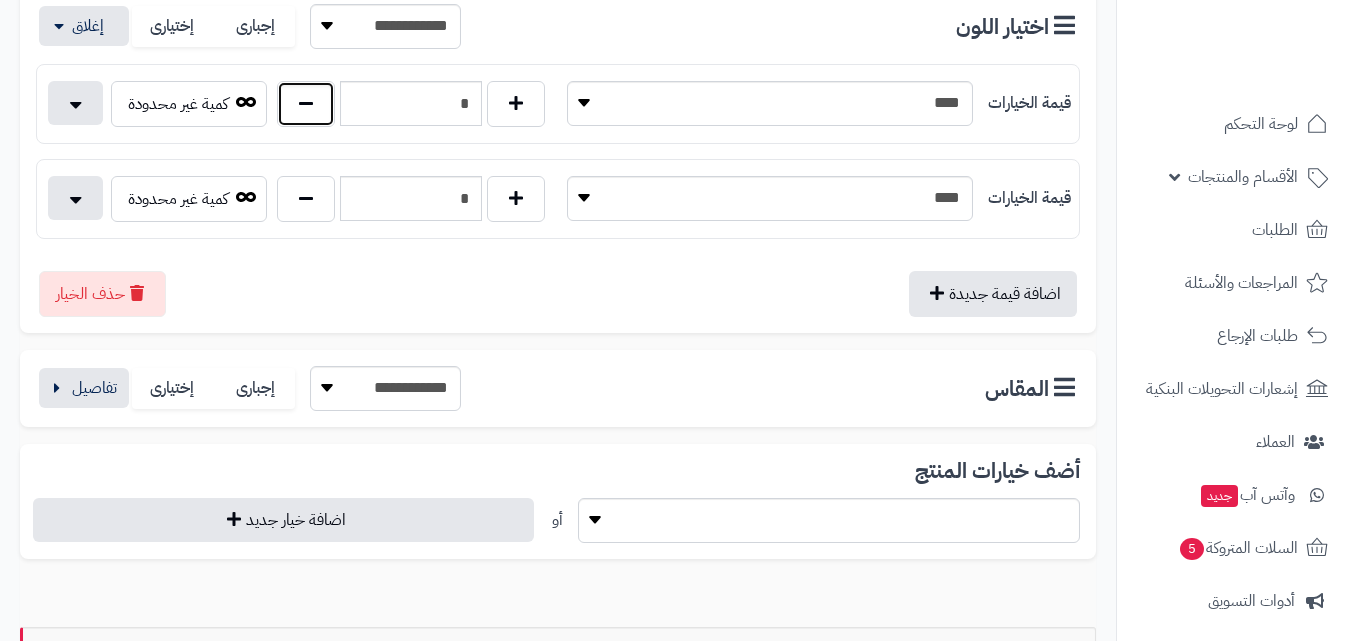 click at bounding box center [306, 104] 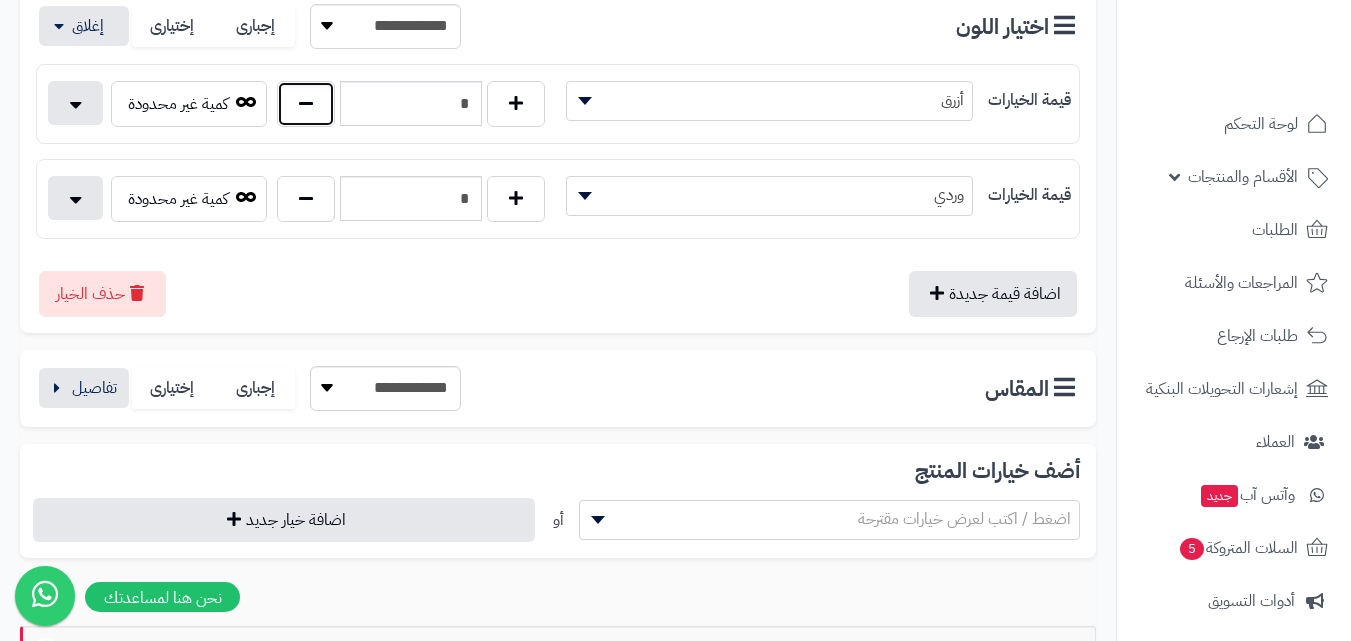 click at bounding box center (306, 104) 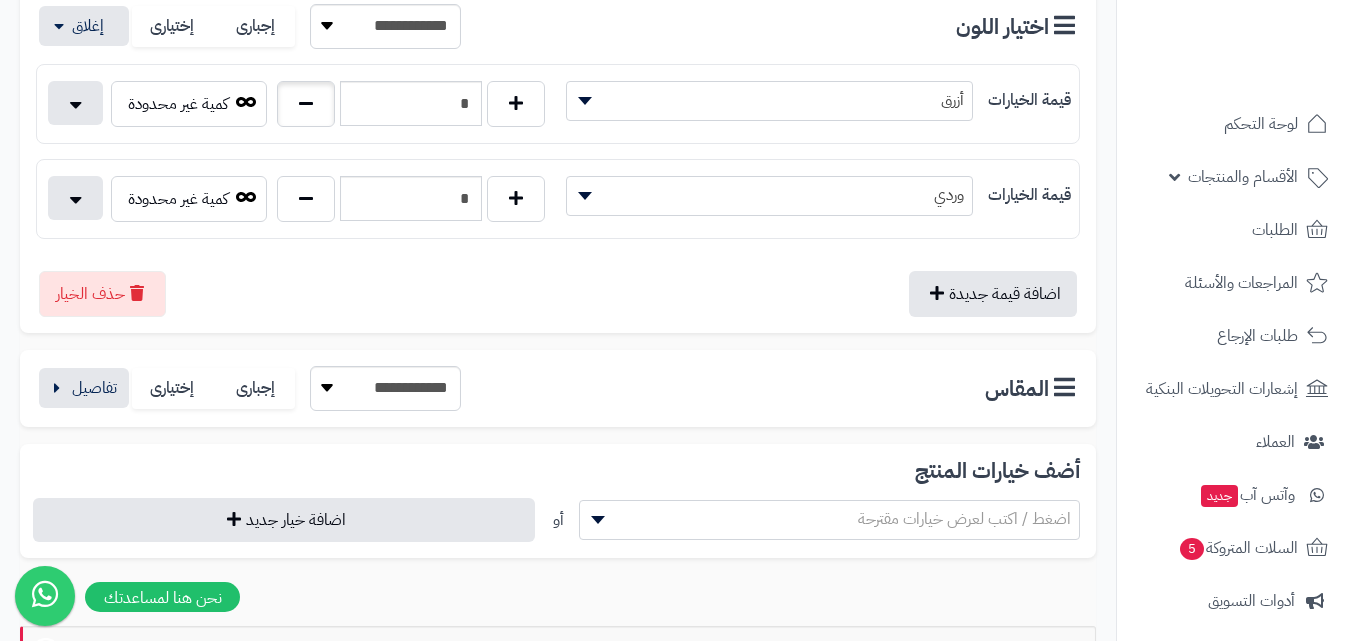 type on "*" 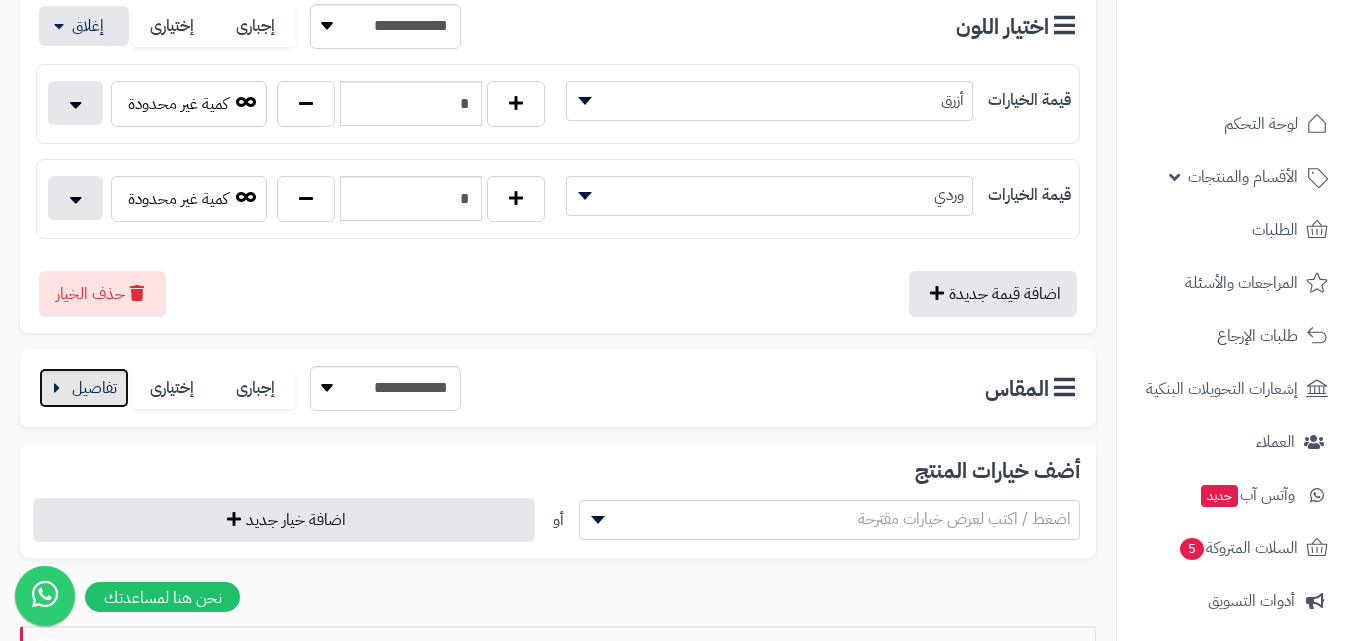 click at bounding box center [84, 388] 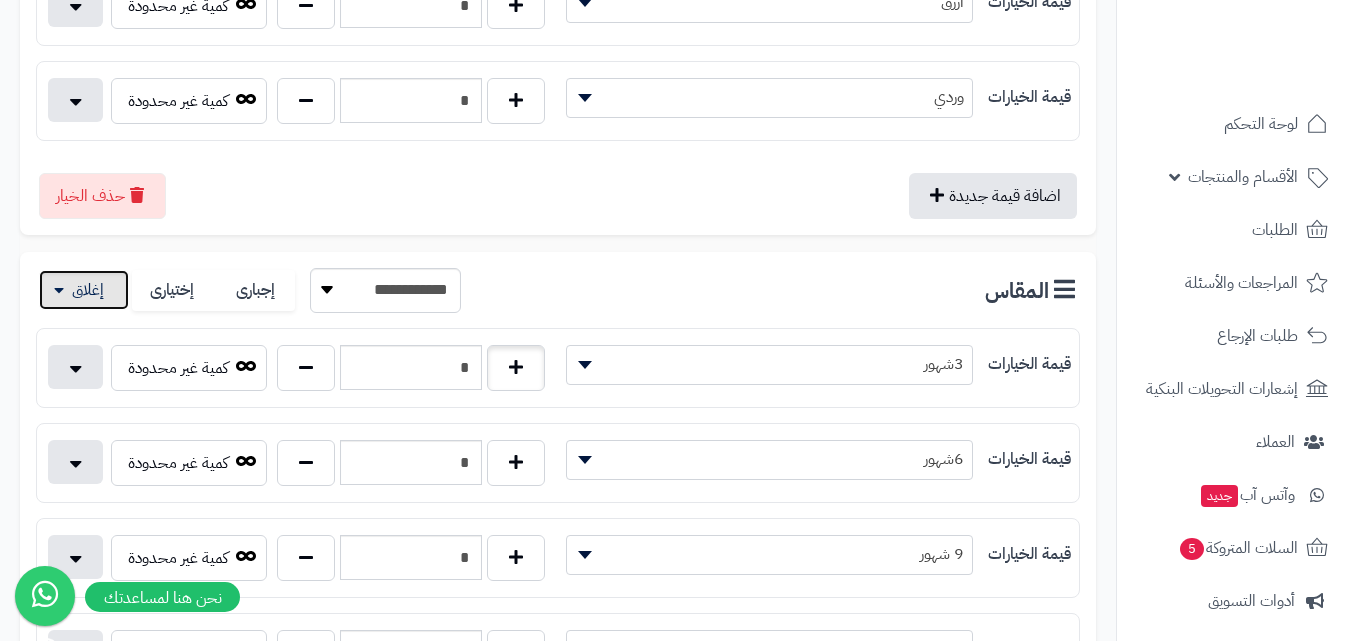 scroll, scrollTop: 600, scrollLeft: 0, axis: vertical 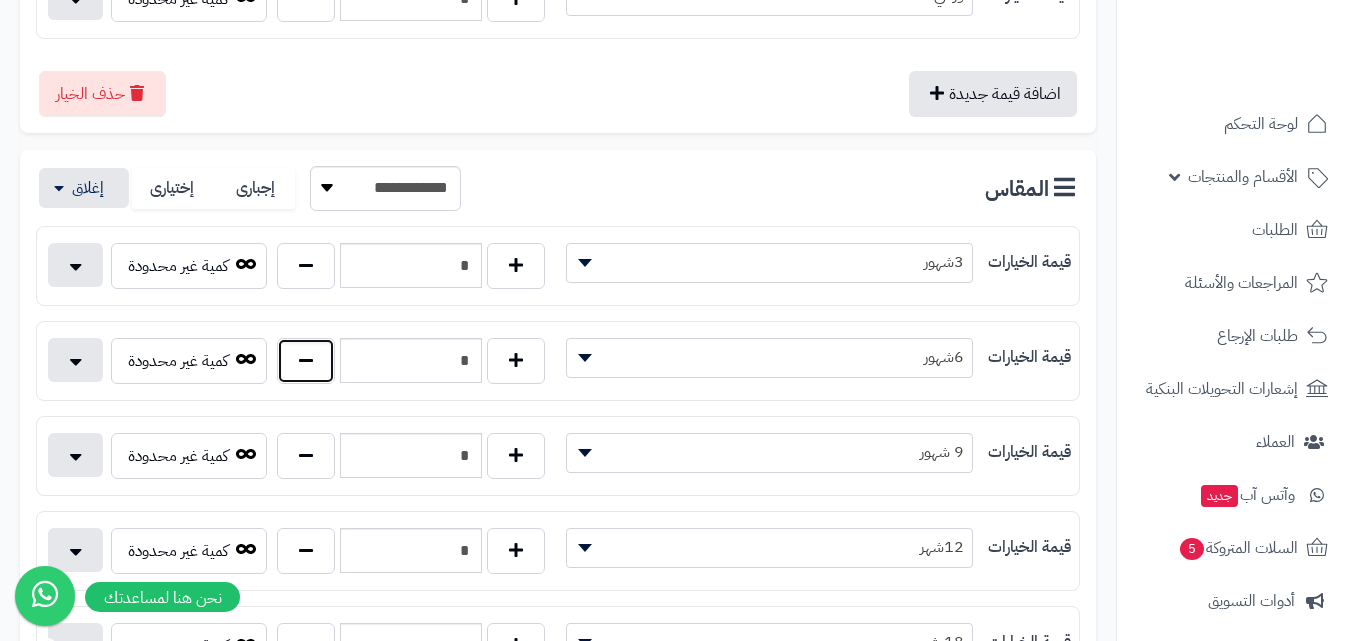 click at bounding box center (306, 361) 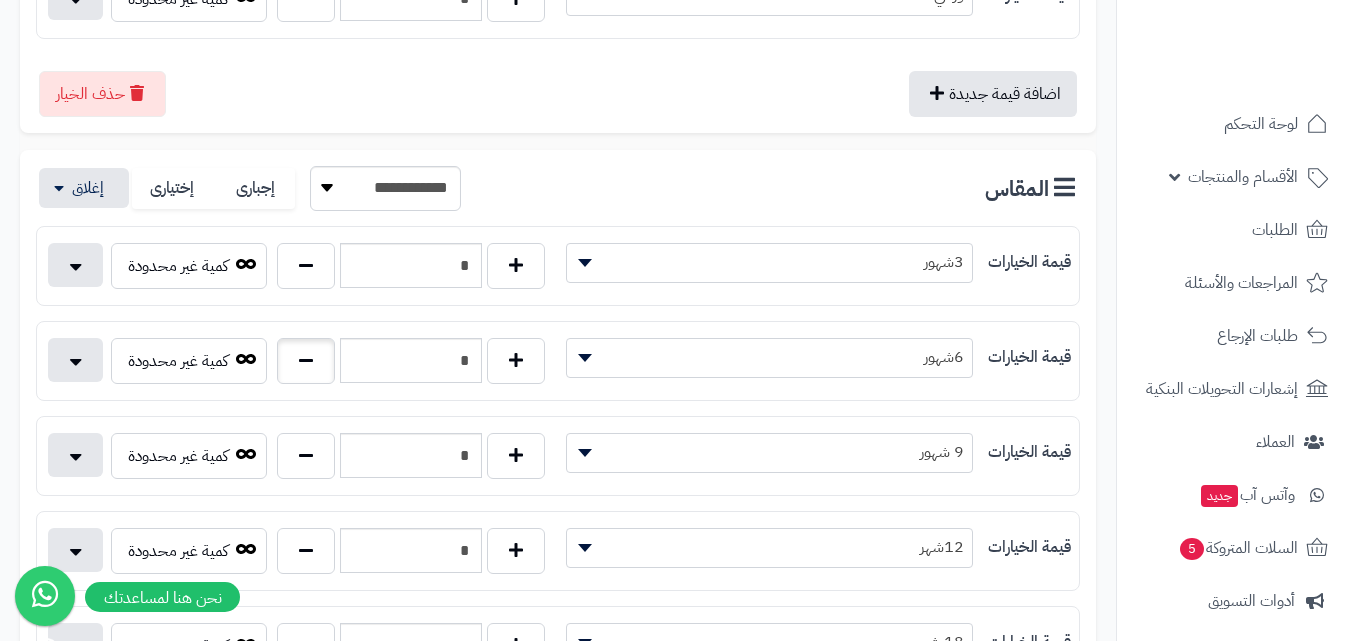 type on "*" 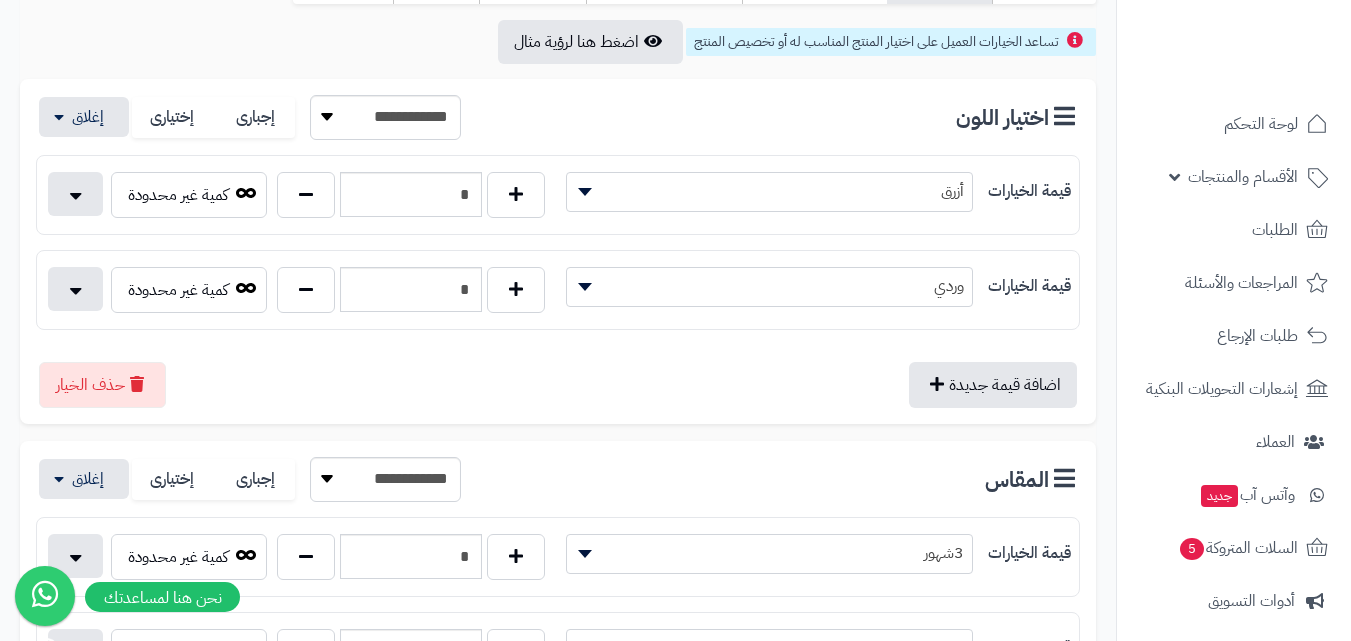 scroll, scrollTop: 0, scrollLeft: 0, axis: both 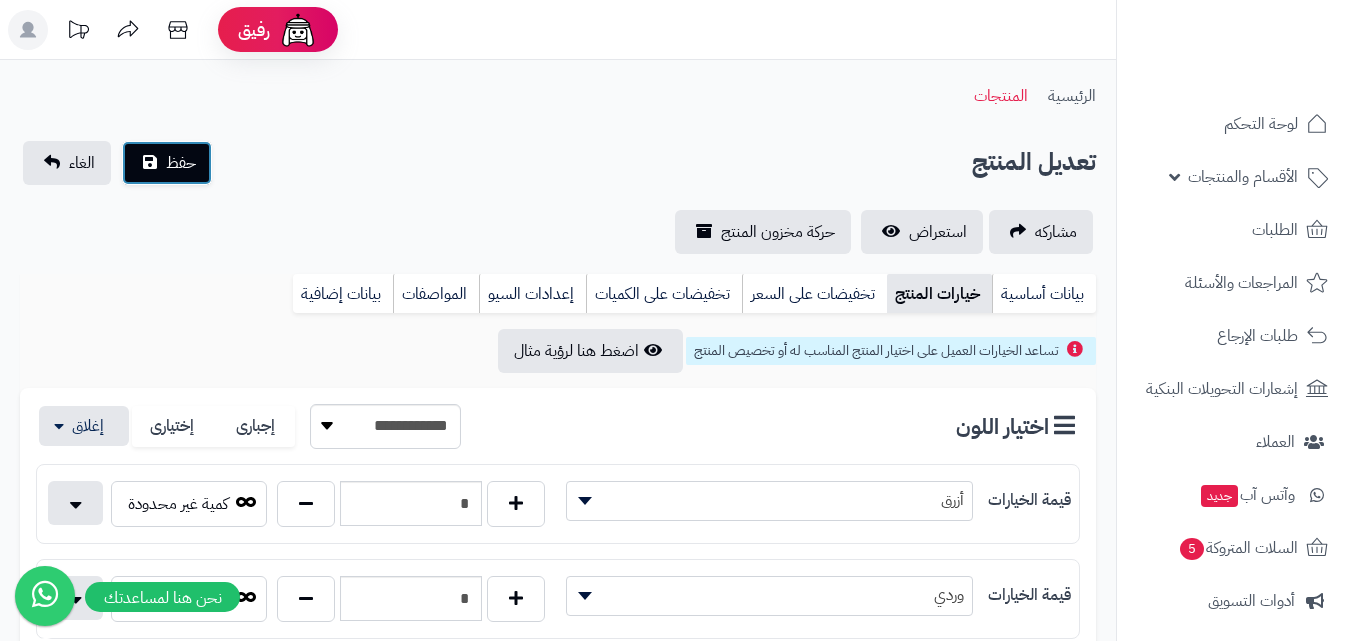 click on "حفظ" at bounding box center (181, 163) 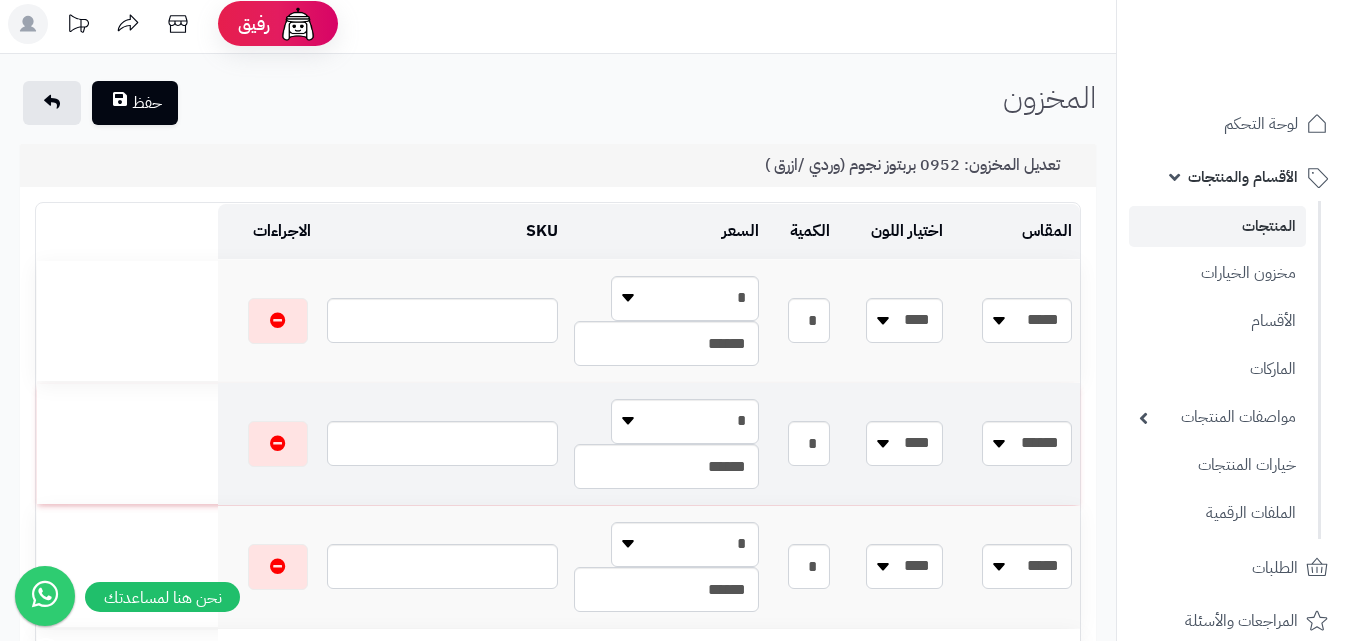 scroll, scrollTop: 100, scrollLeft: 0, axis: vertical 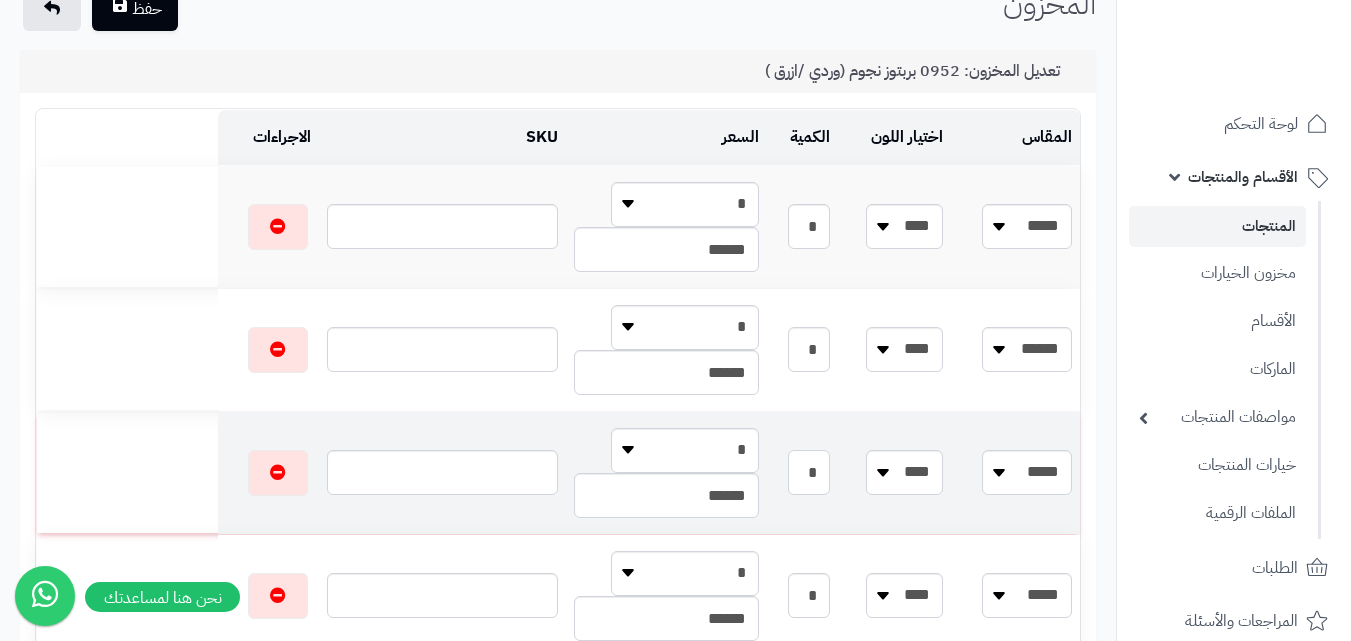 click on "*" at bounding box center (808, 472) 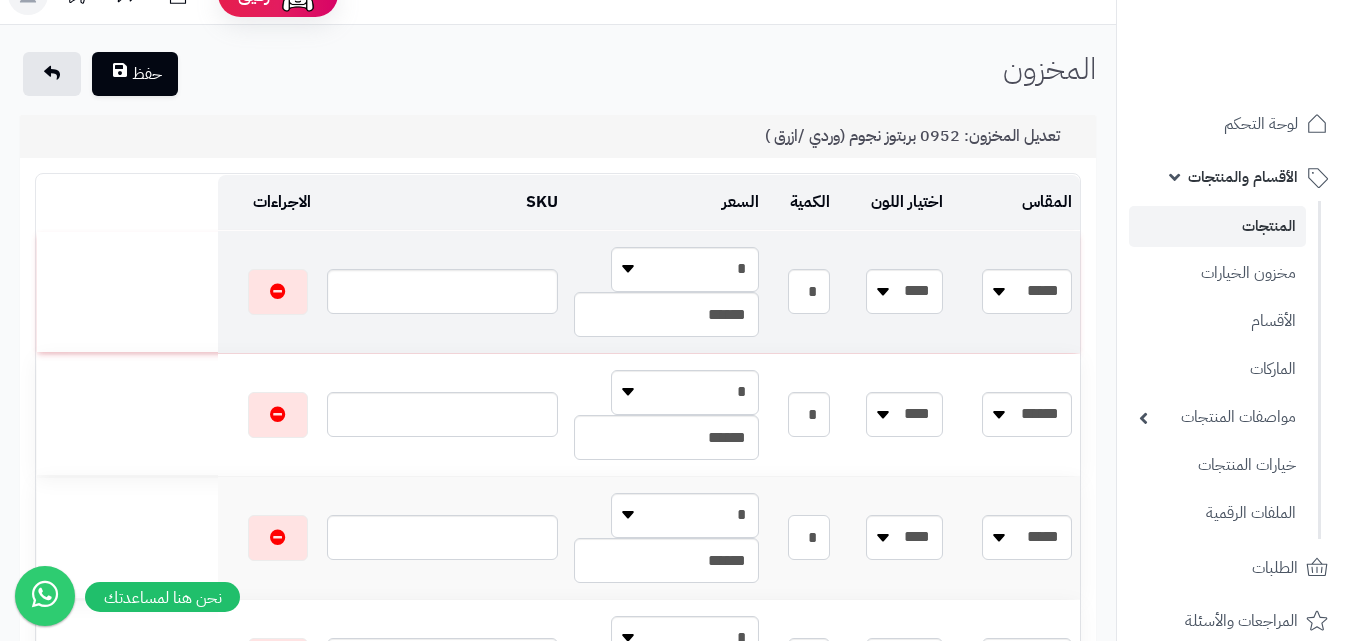 scroll, scrollTop: 0, scrollLeft: 0, axis: both 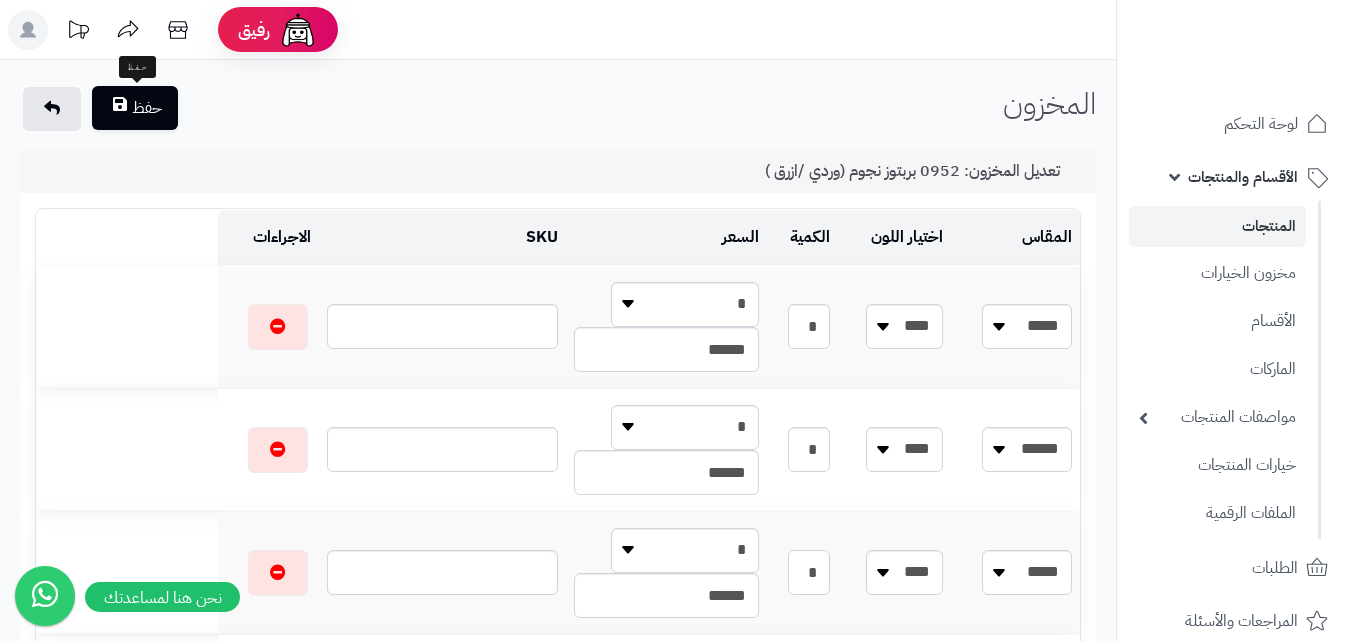 type on "*" 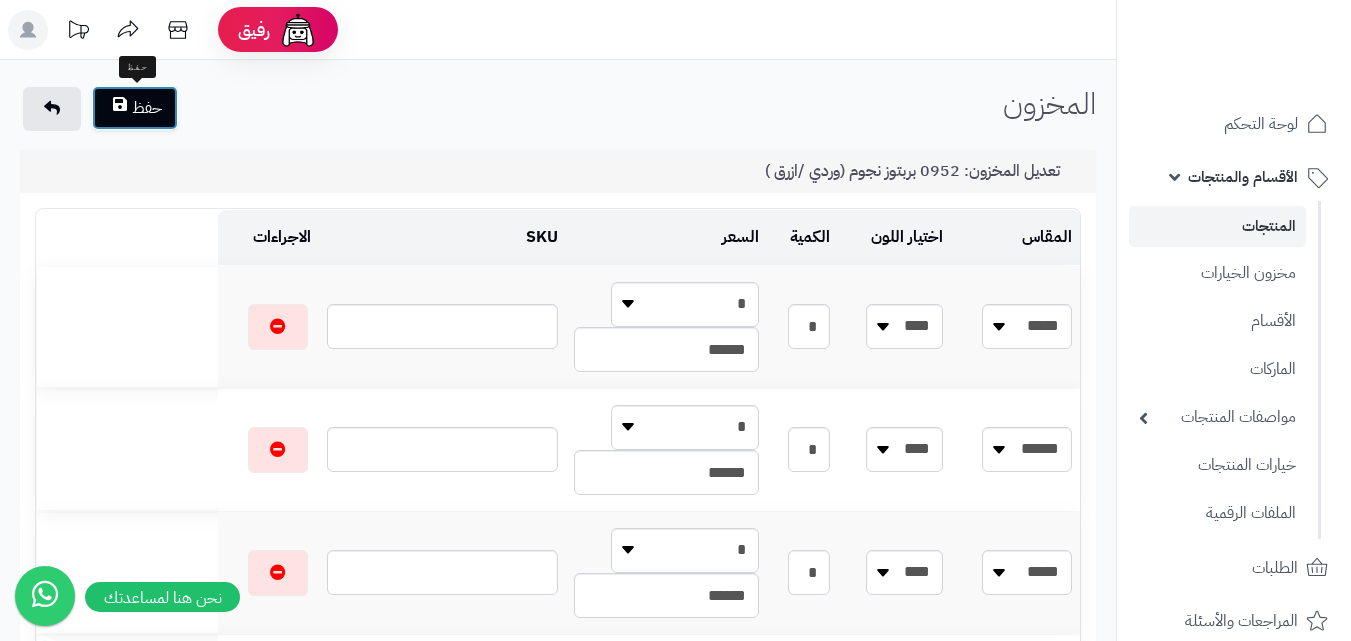 click on "حفظ" at bounding box center [135, 108] 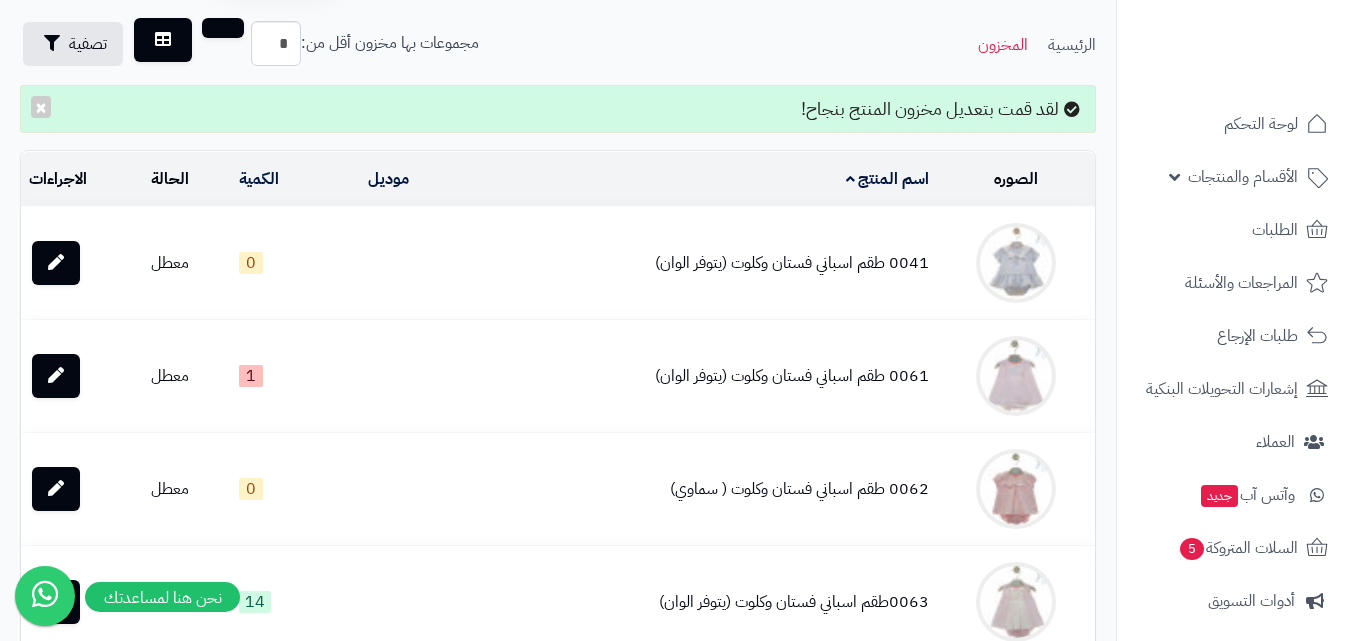 scroll, scrollTop: 0, scrollLeft: 0, axis: both 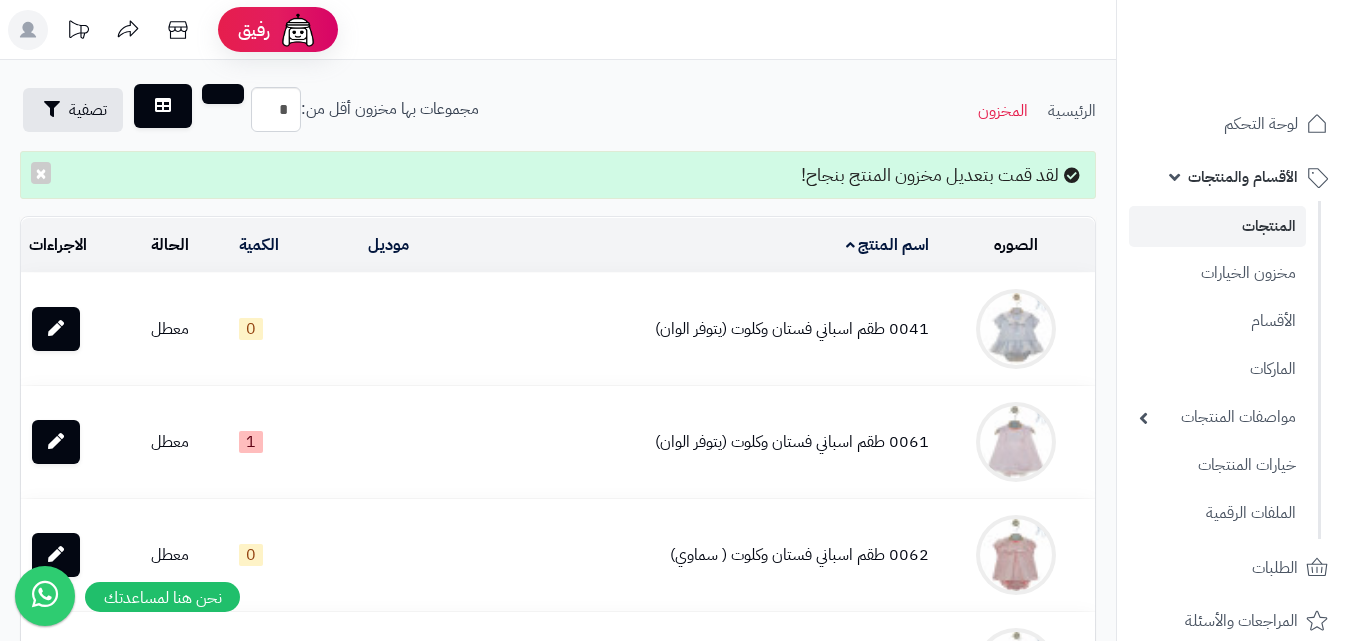 click on "المنتجات" at bounding box center [1217, 226] 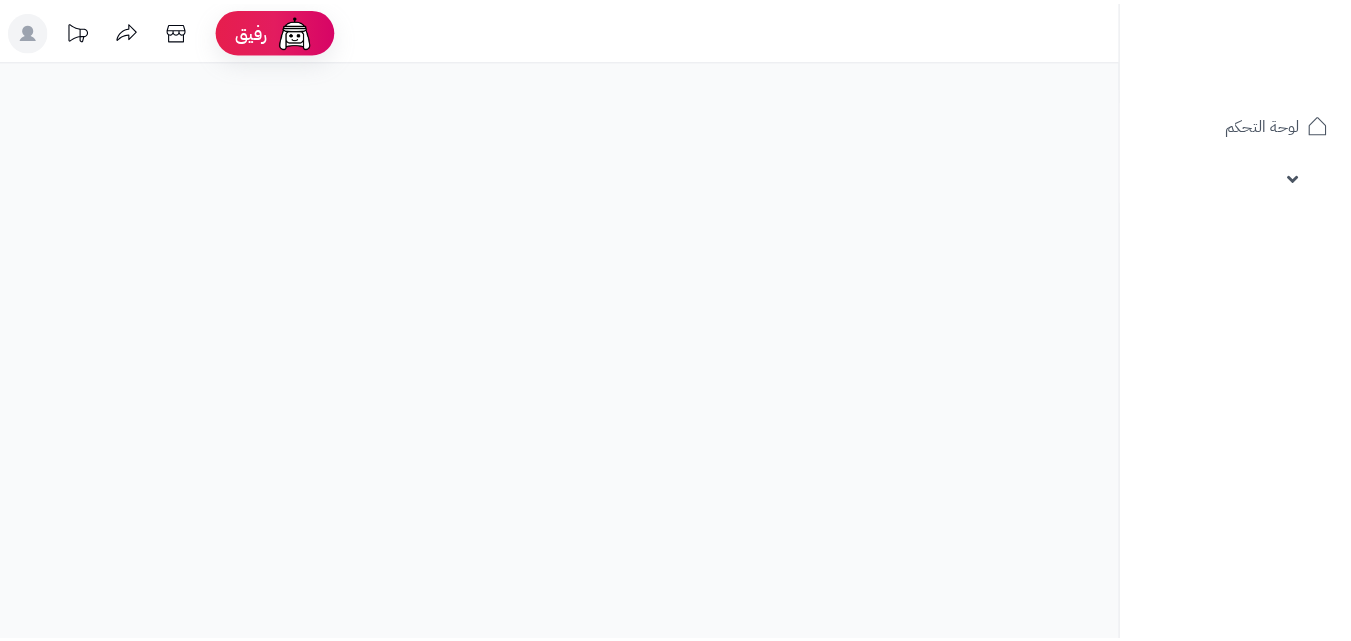 scroll, scrollTop: 0, scrollLeft: 0, axis: both 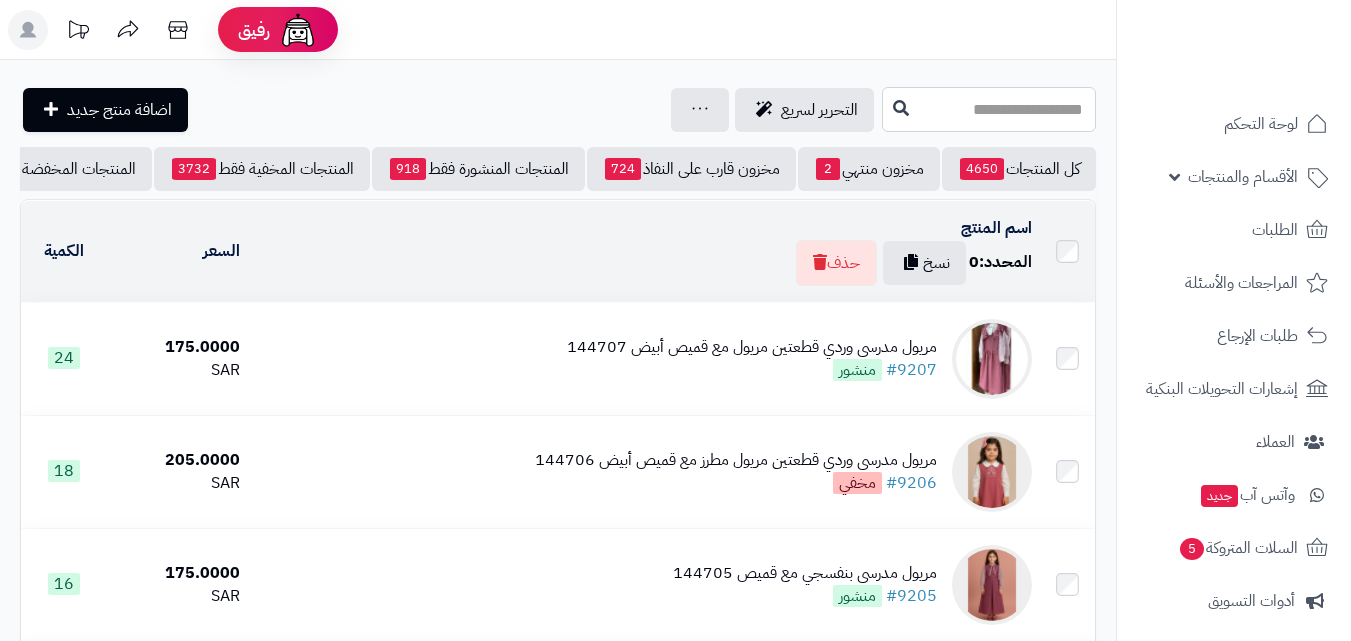 click at bounding box center [989, 109] 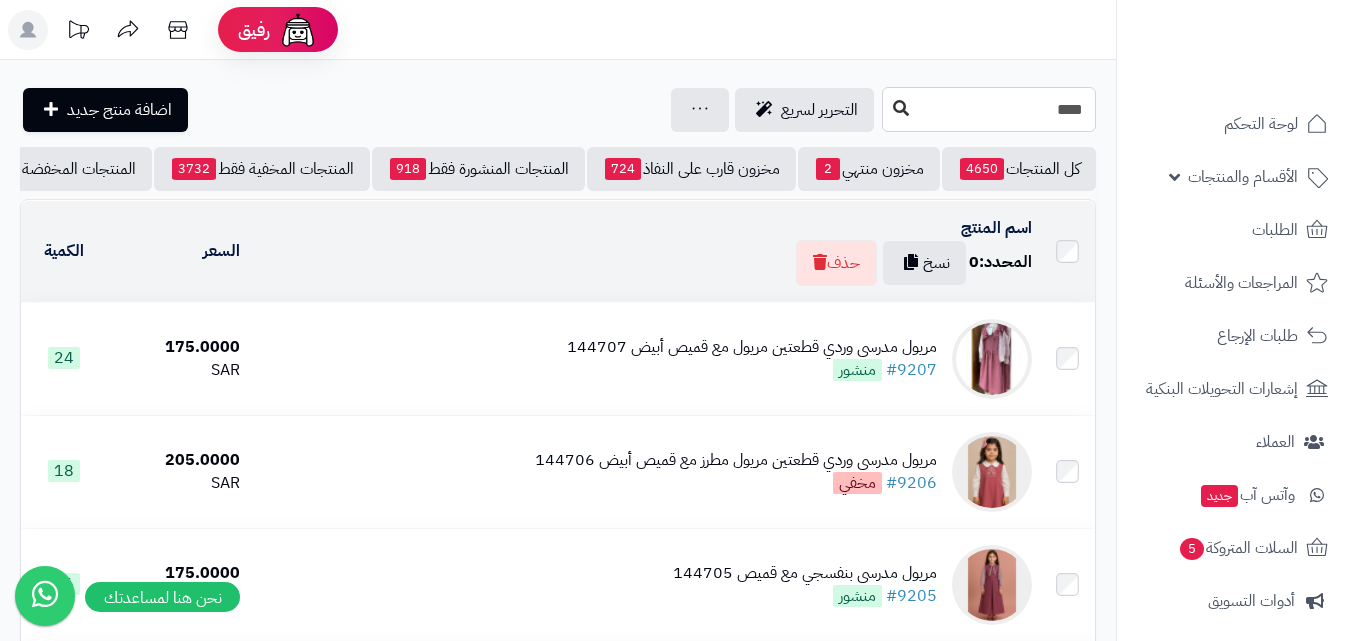 type on "****" 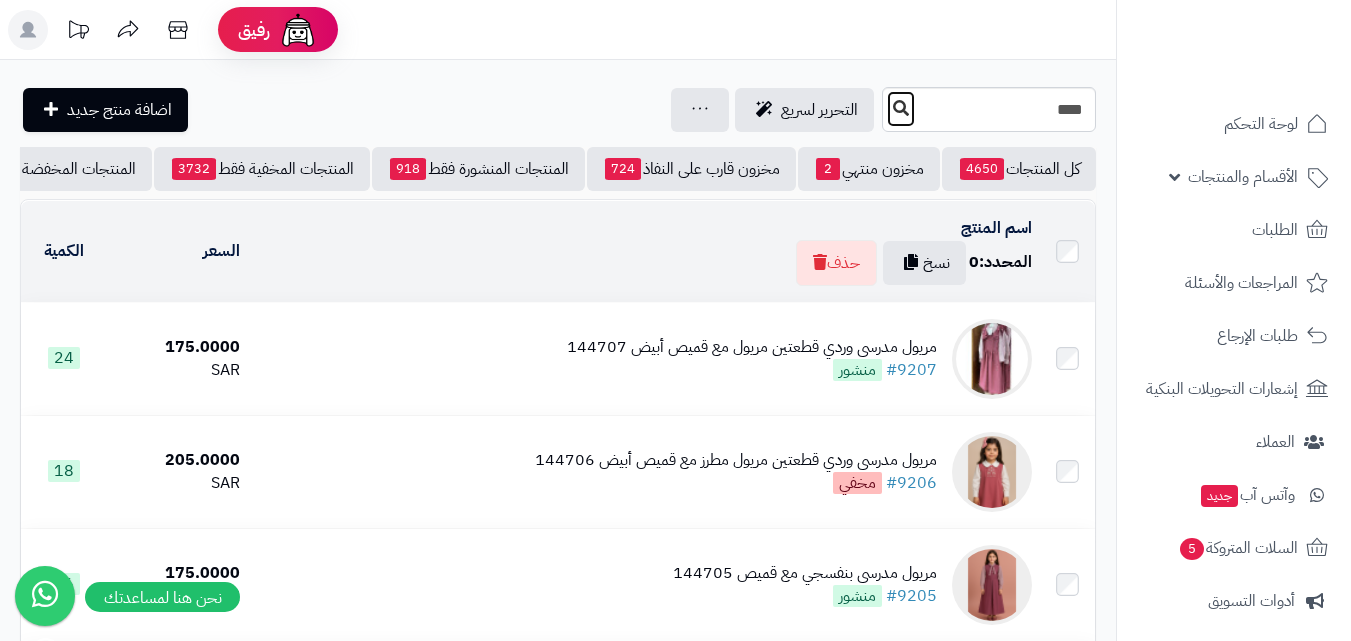 click at bounding box center [901, 108] 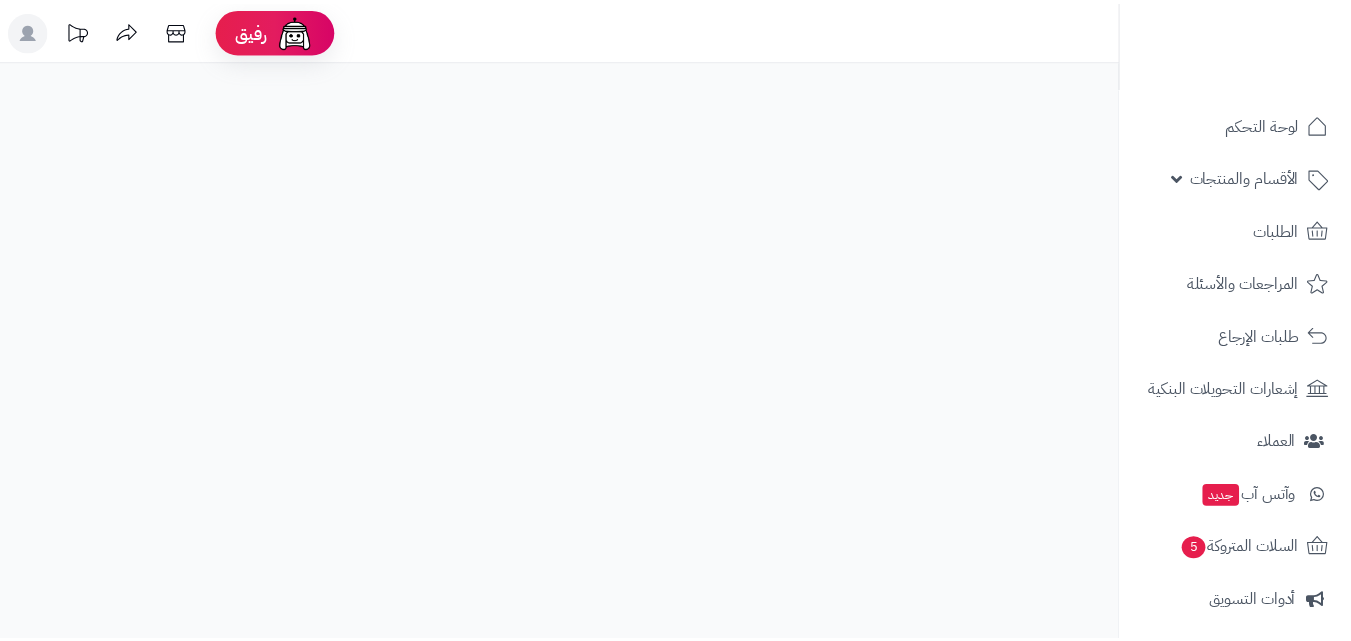 scroll, scrollTop: 0, scrollLeft: 0, axis: both 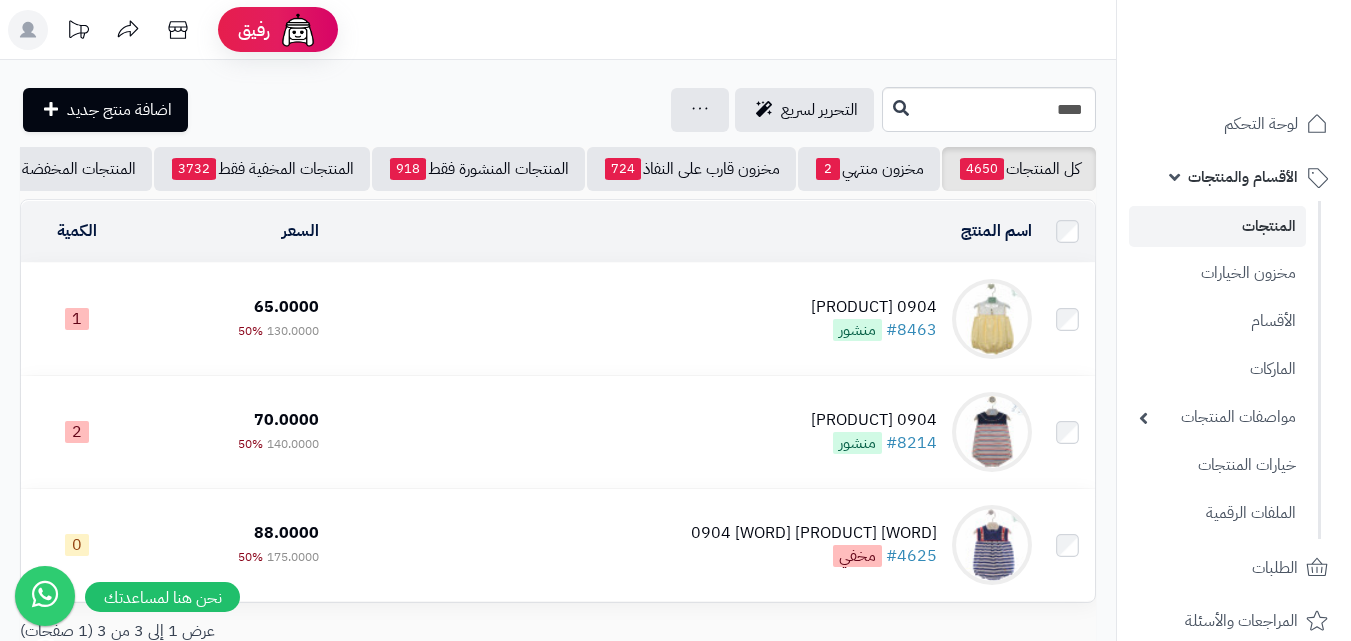 click on "0904 [PRODUCT]
#[NUMBER]
[WORD]" at bounding box center (683, 319) 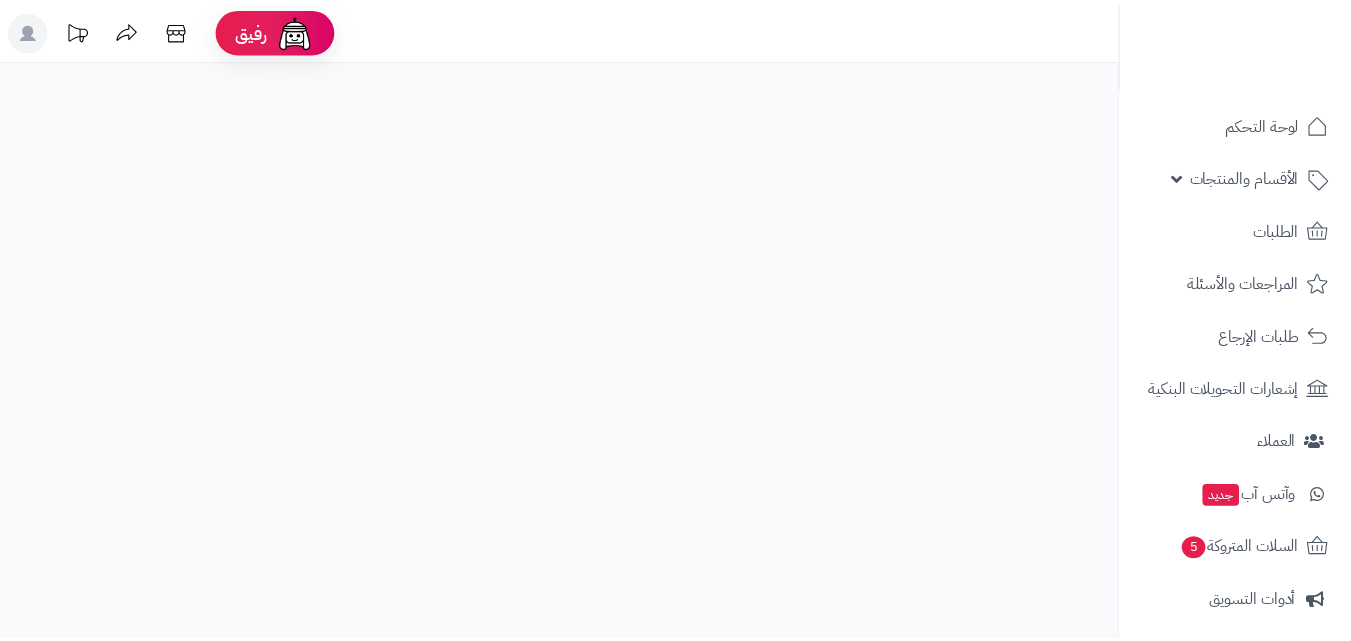 scroll, scrollTop: 0, scrollLeft: 0, axis: both 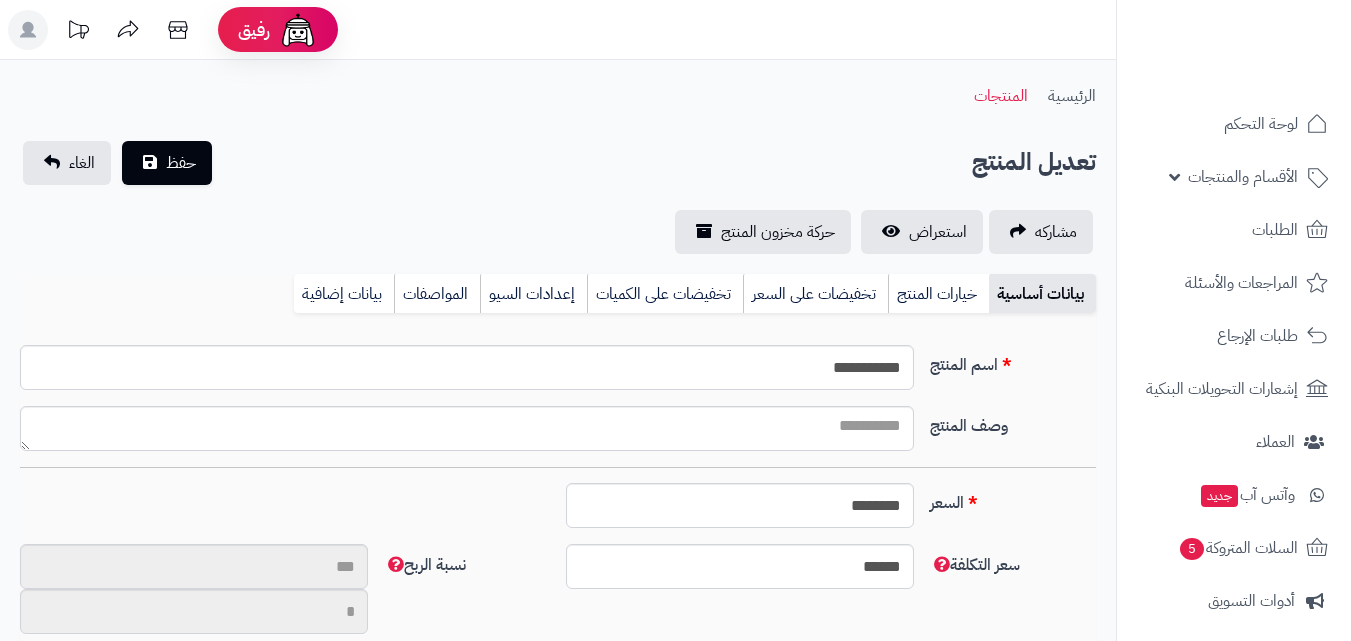 type on "**" 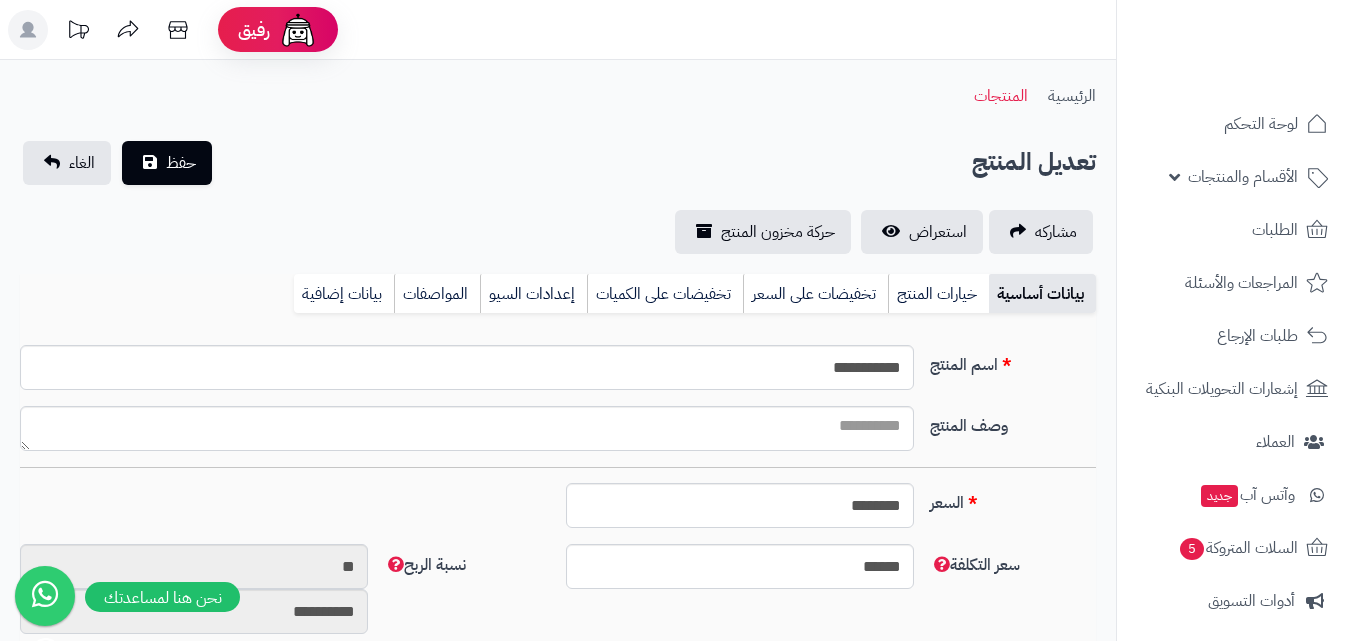 type on "******" 